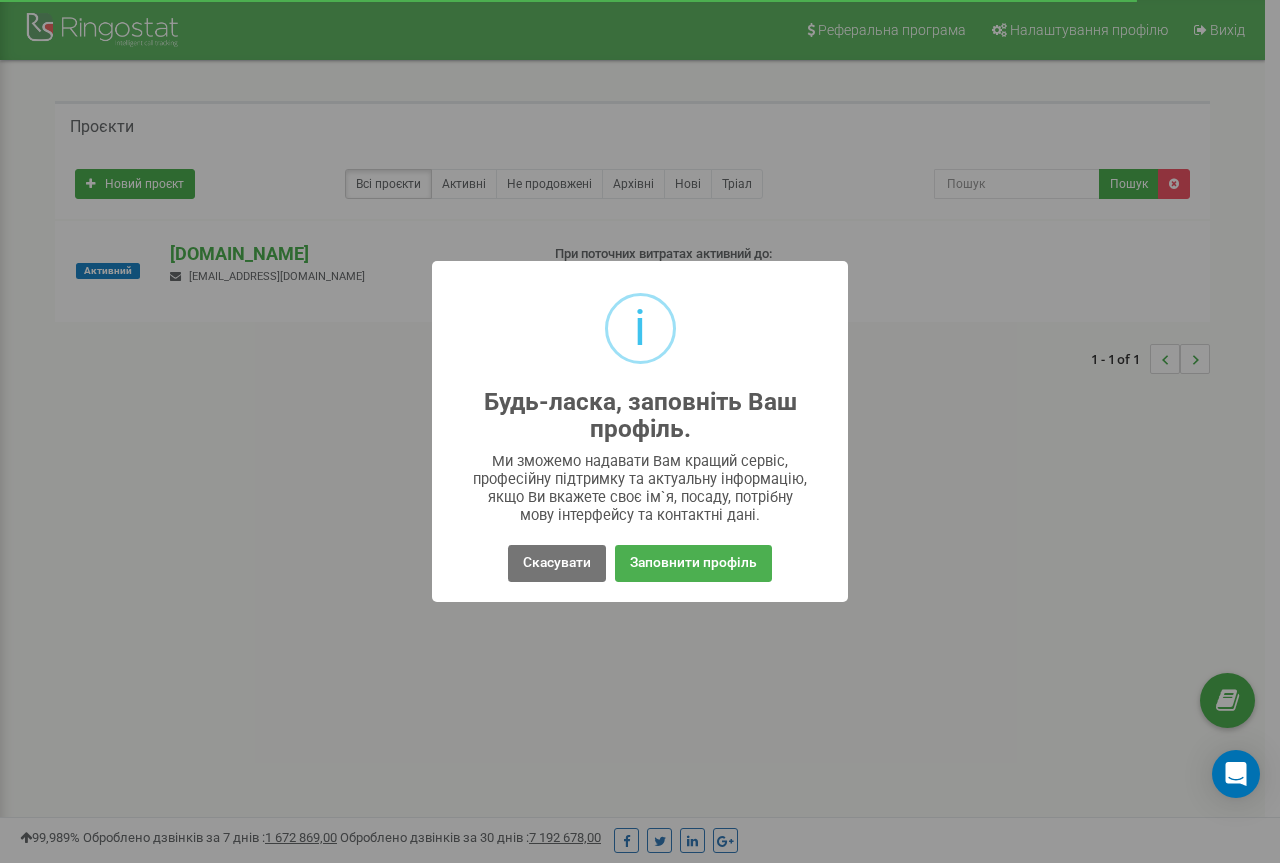 scroll, scrollTop: 0, scrollLeft: 0, axis: both 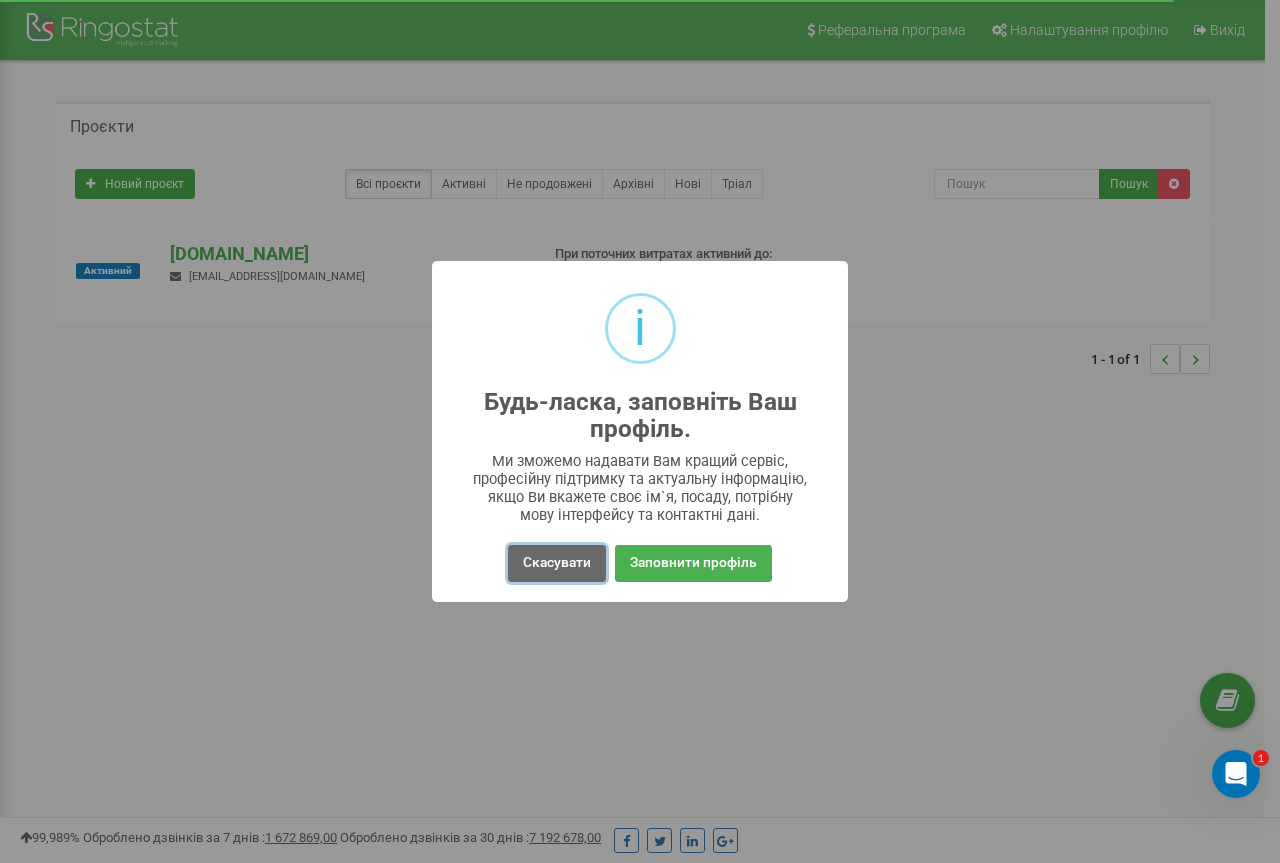 click on "Скасувати" at bounding box center (557, 563) 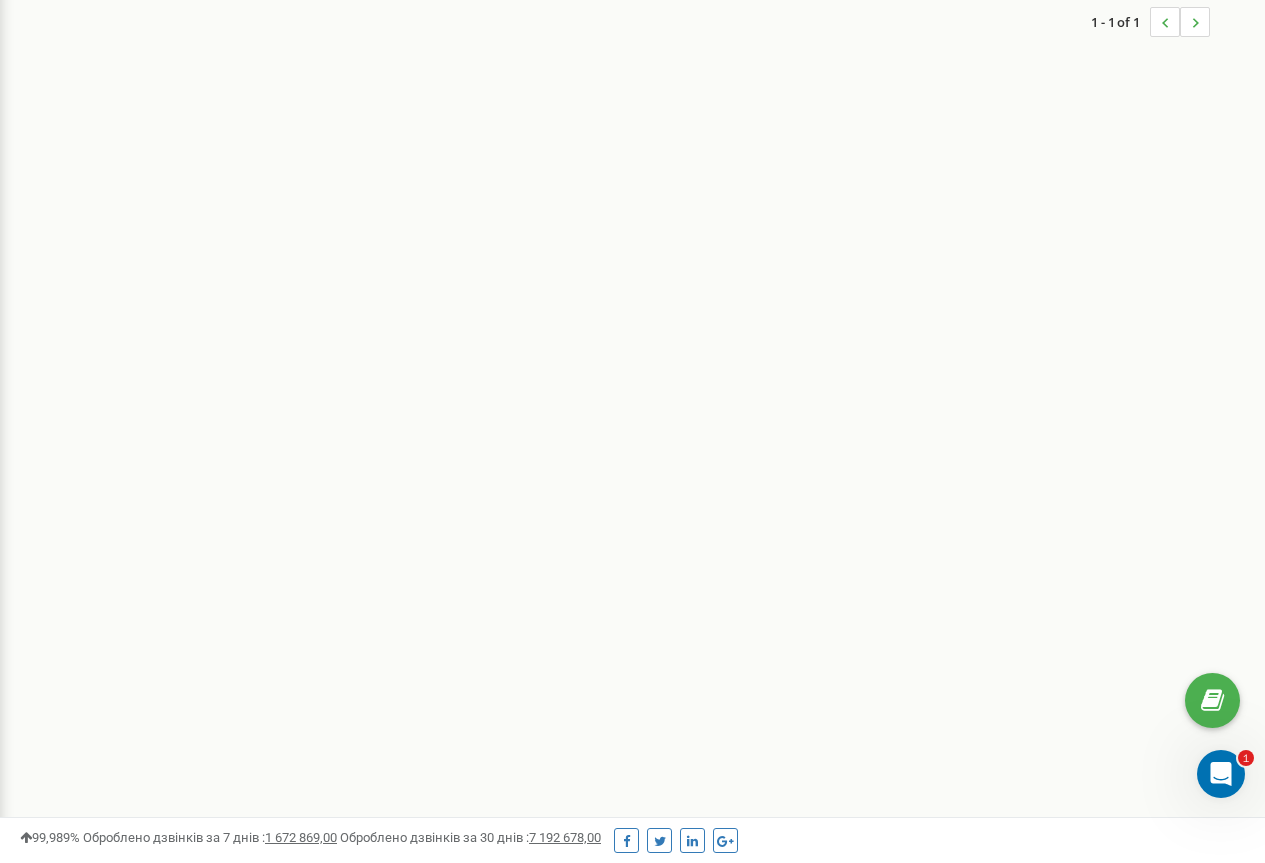 scroll, scrollTop: 0, scrollLeft: 0, axis: both 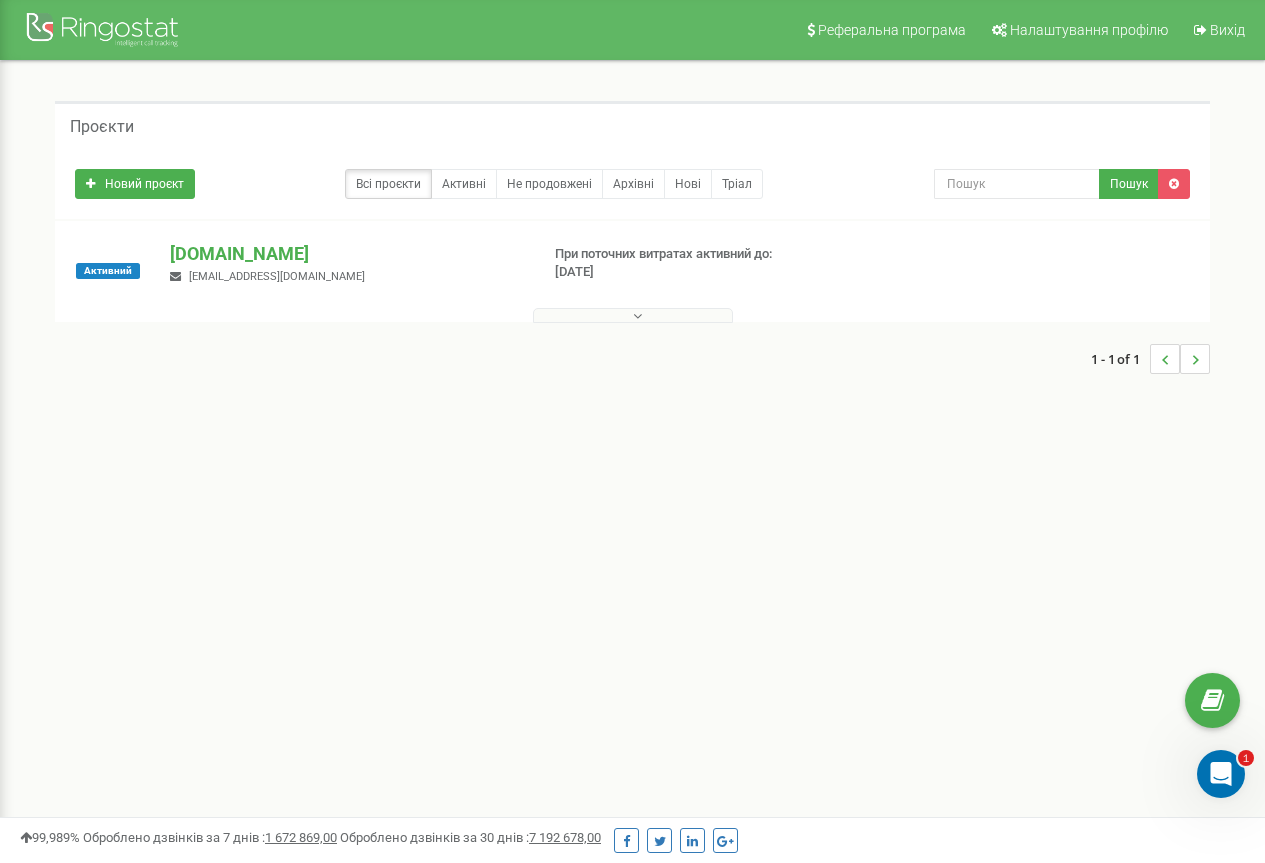 click at bounding box center (633, 315) 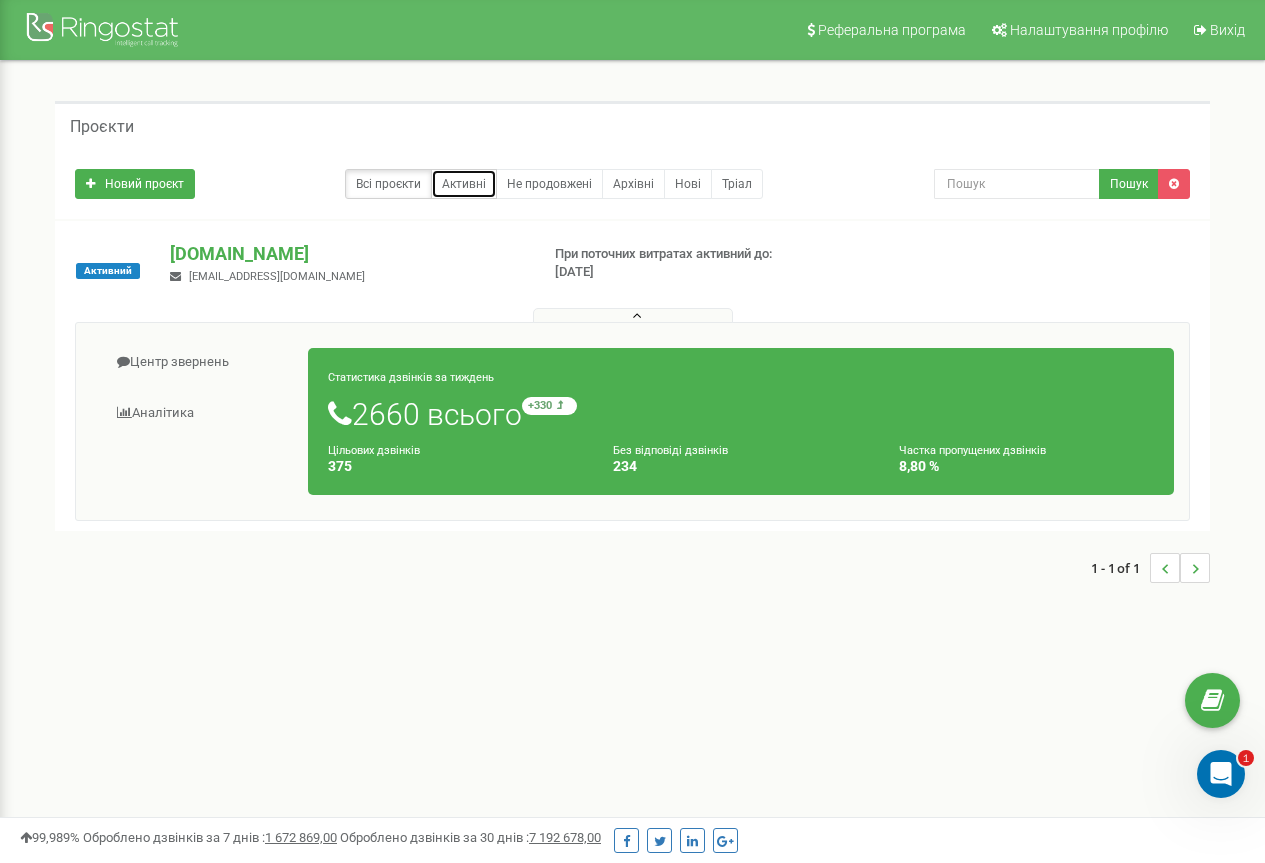 click on "Активні" at bounding box center [464, 184] 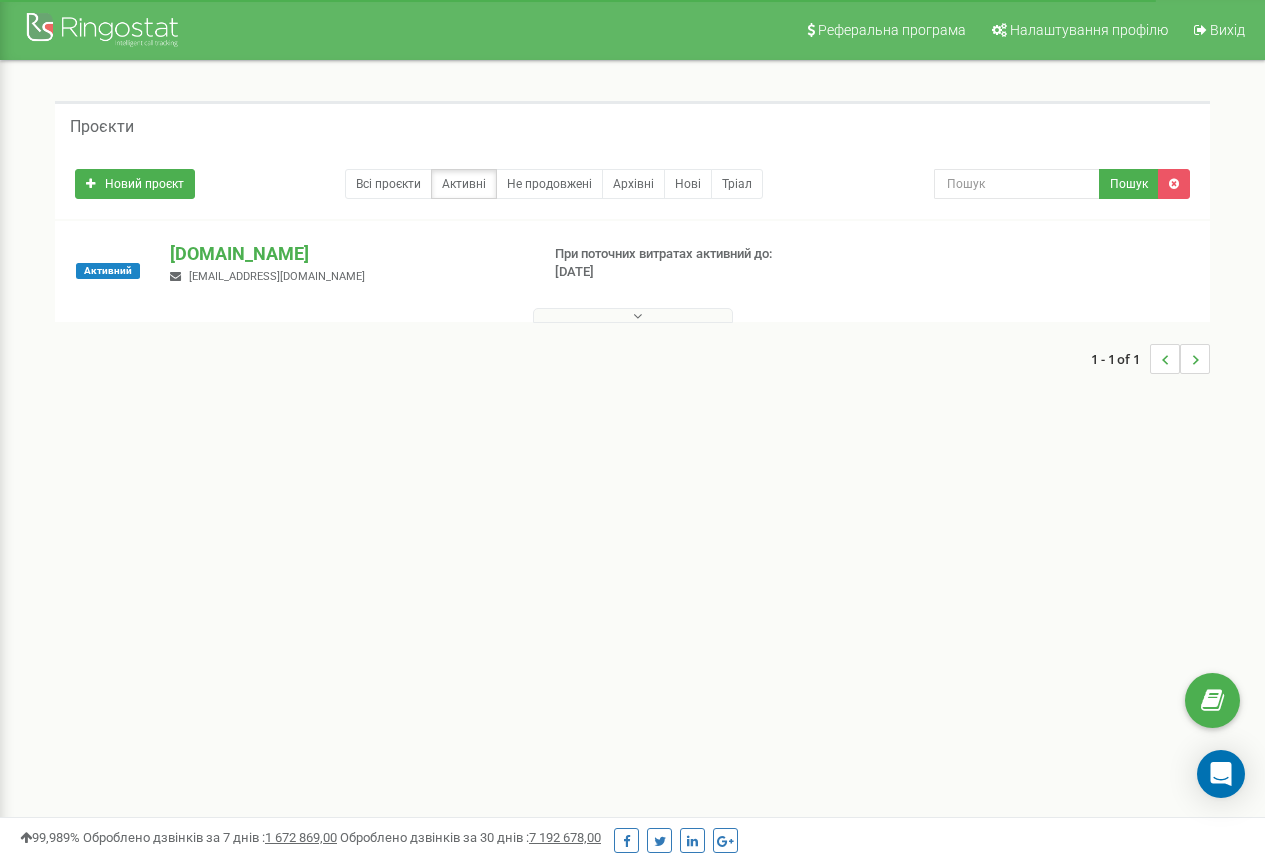 scroll, scrollTop: 0, scrollLeft: 0, axis: both 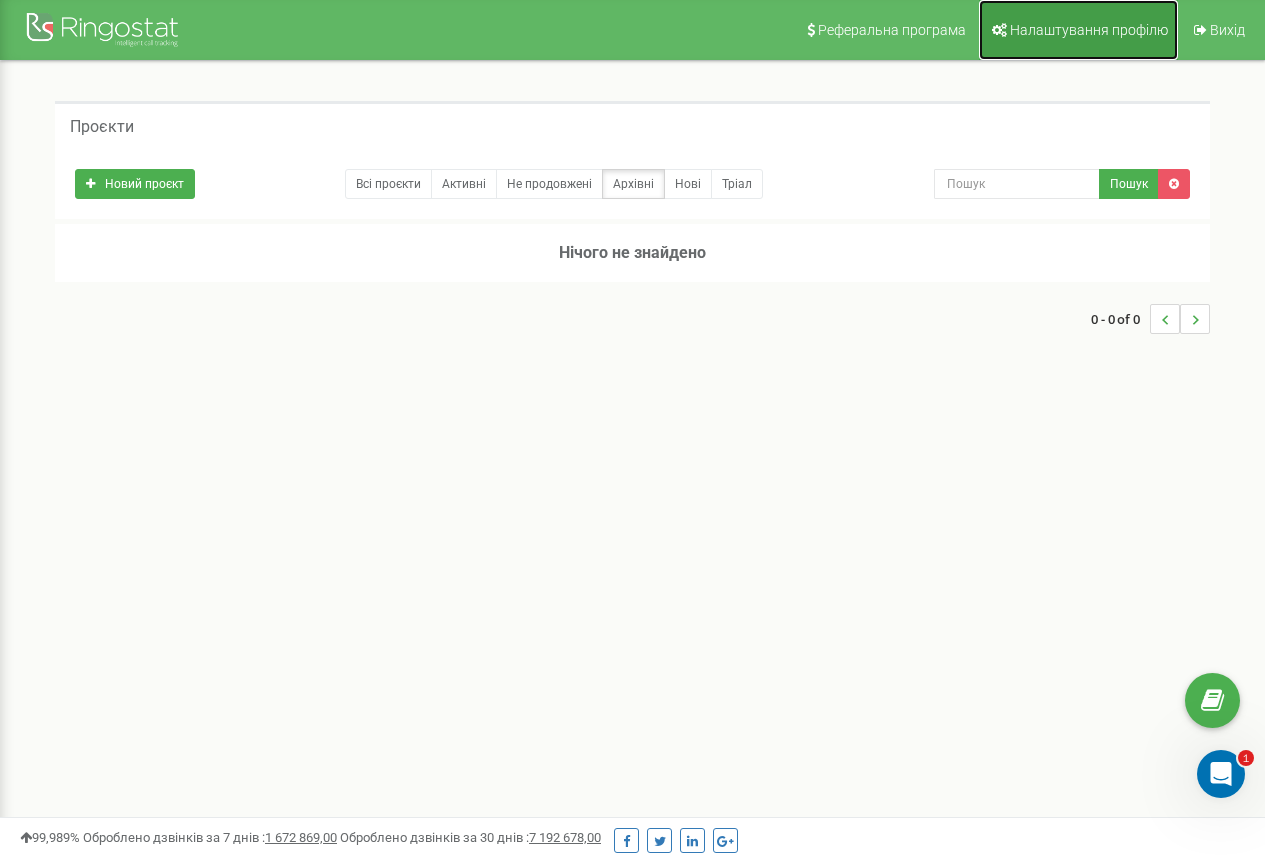 click on "Налаштування профілю" at bounding box center (1089, 30) 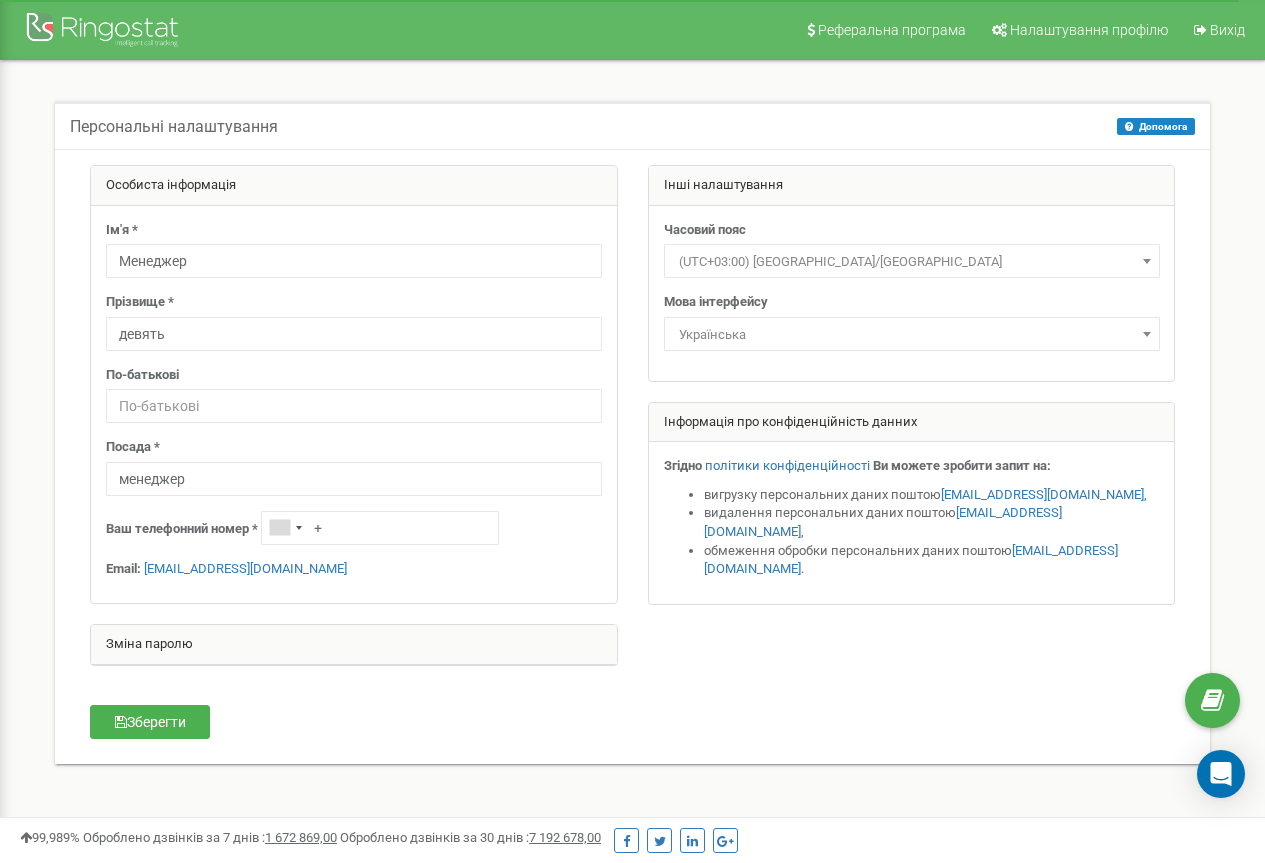 scroll, scrollTop: 0, scrollLeft: 0, axis: both 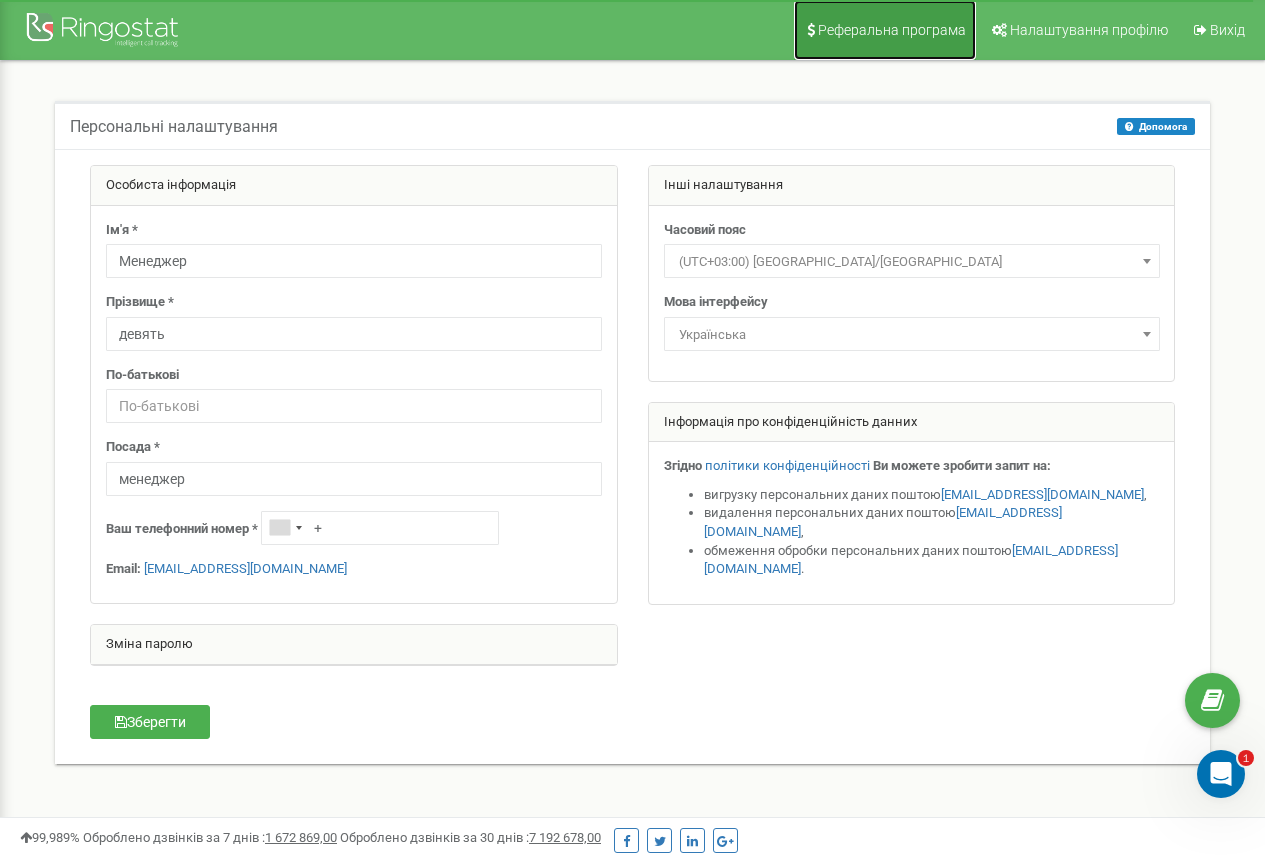 click on "Реферальна програма" at bounding box center (892, 30) 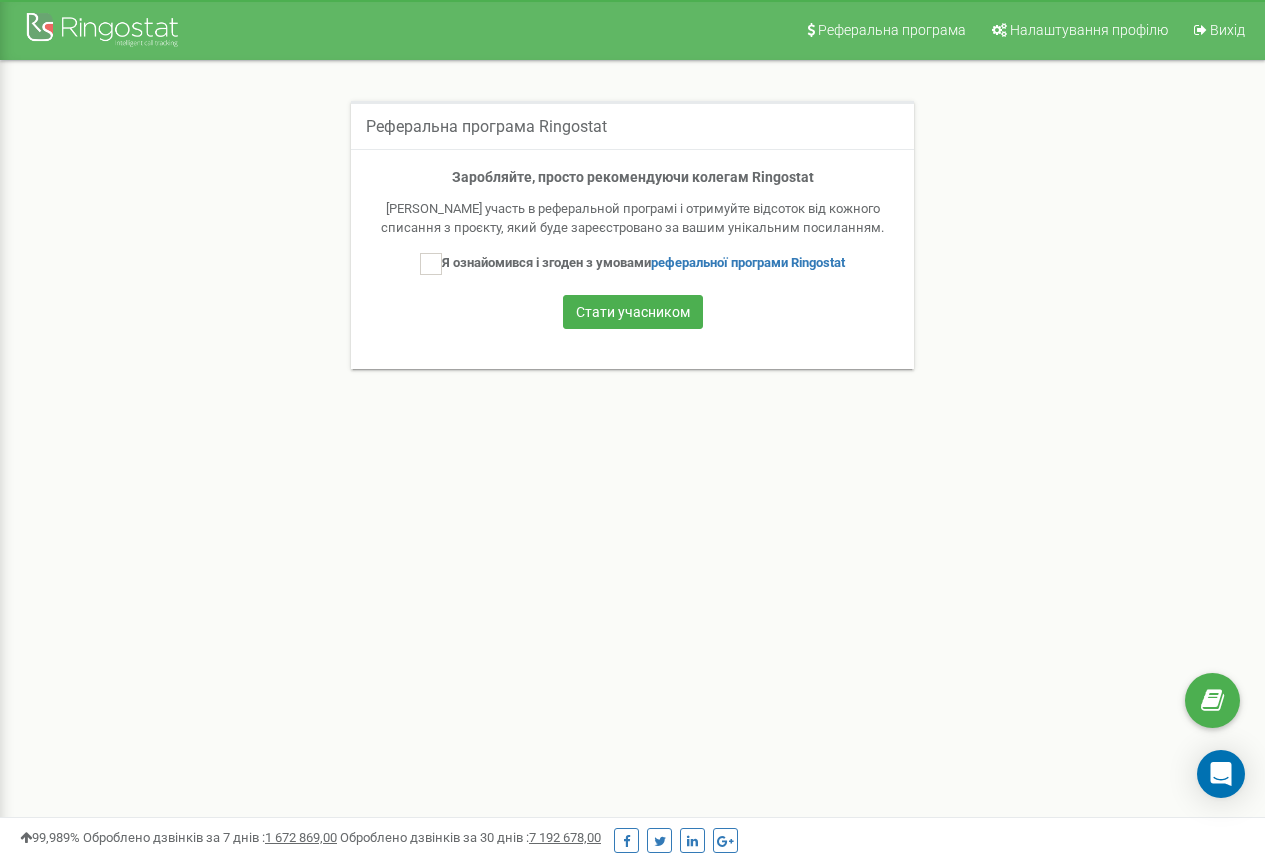 scroll, scrollTop: 0, scrollLeft: 0, axis: both 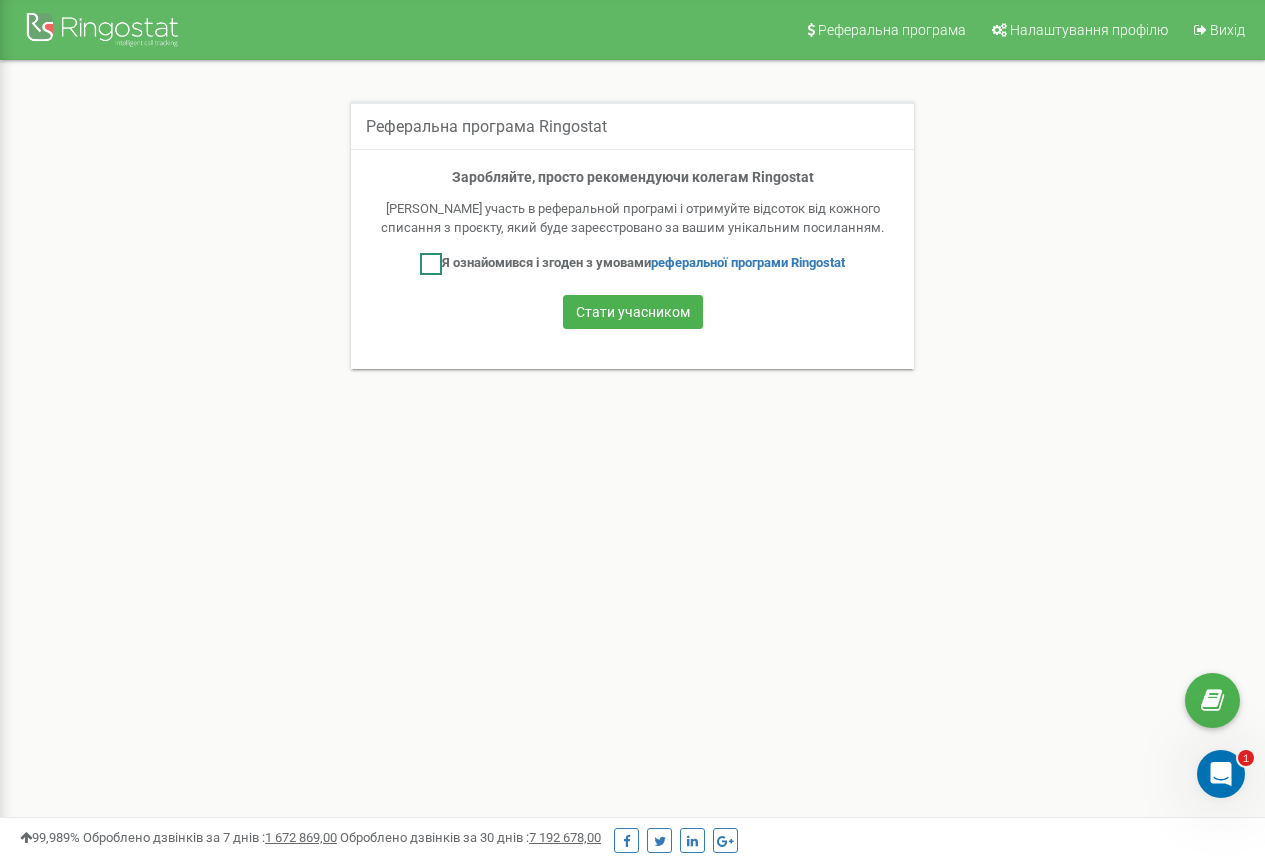 drag, startPoint x: 413, startPoint y: 265, endPoint x: 529, endPoint y: 361, distance: 150.57224 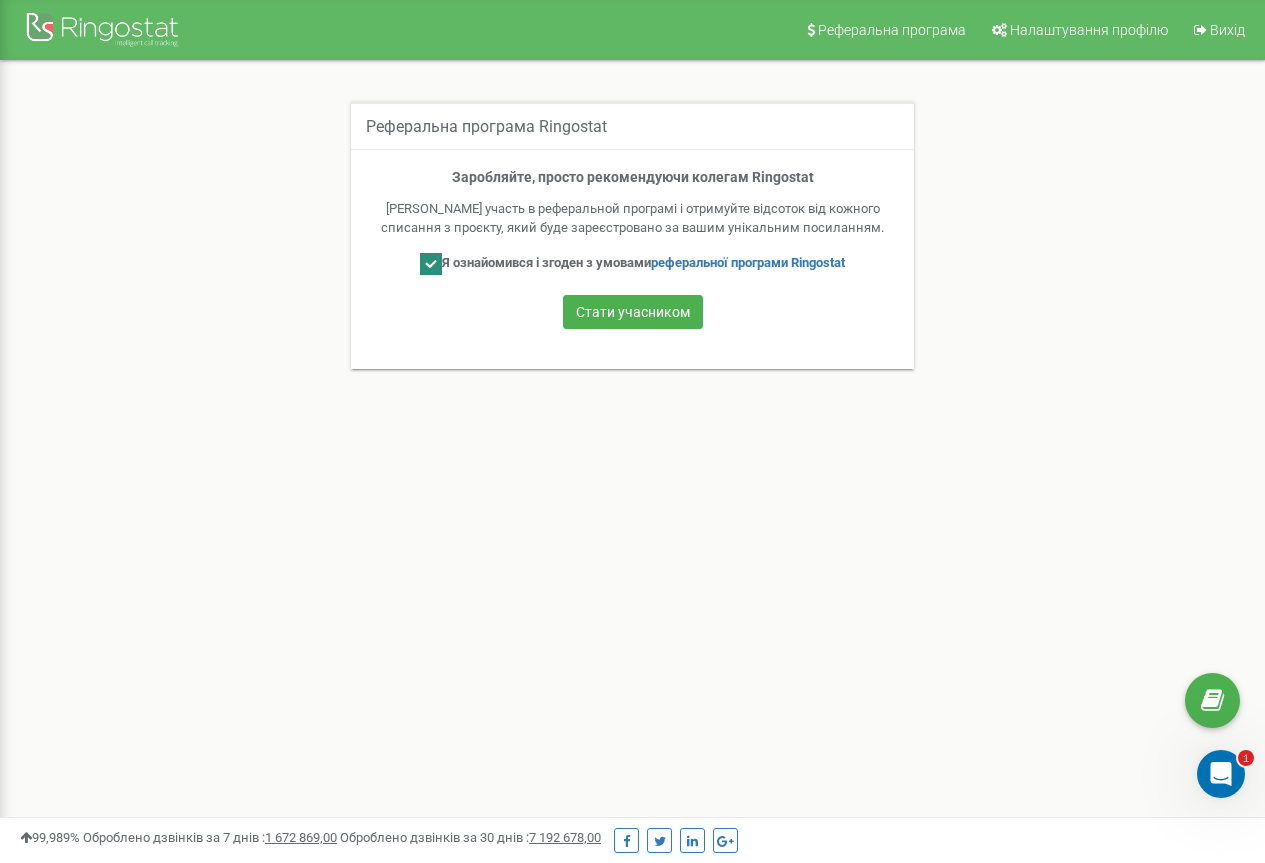 click on "Стати учасником" at bounding box center (632, 314) 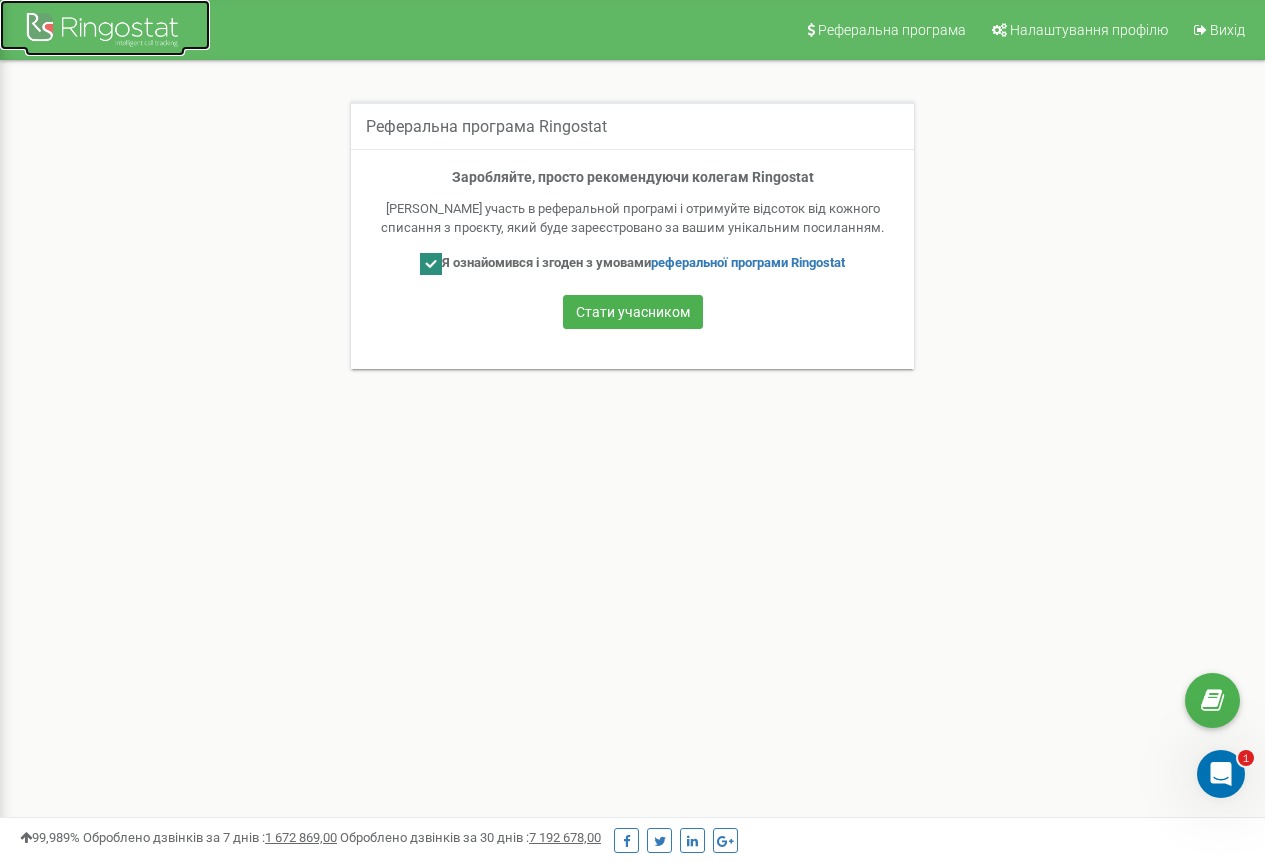 click at bounding box center [105, 32] 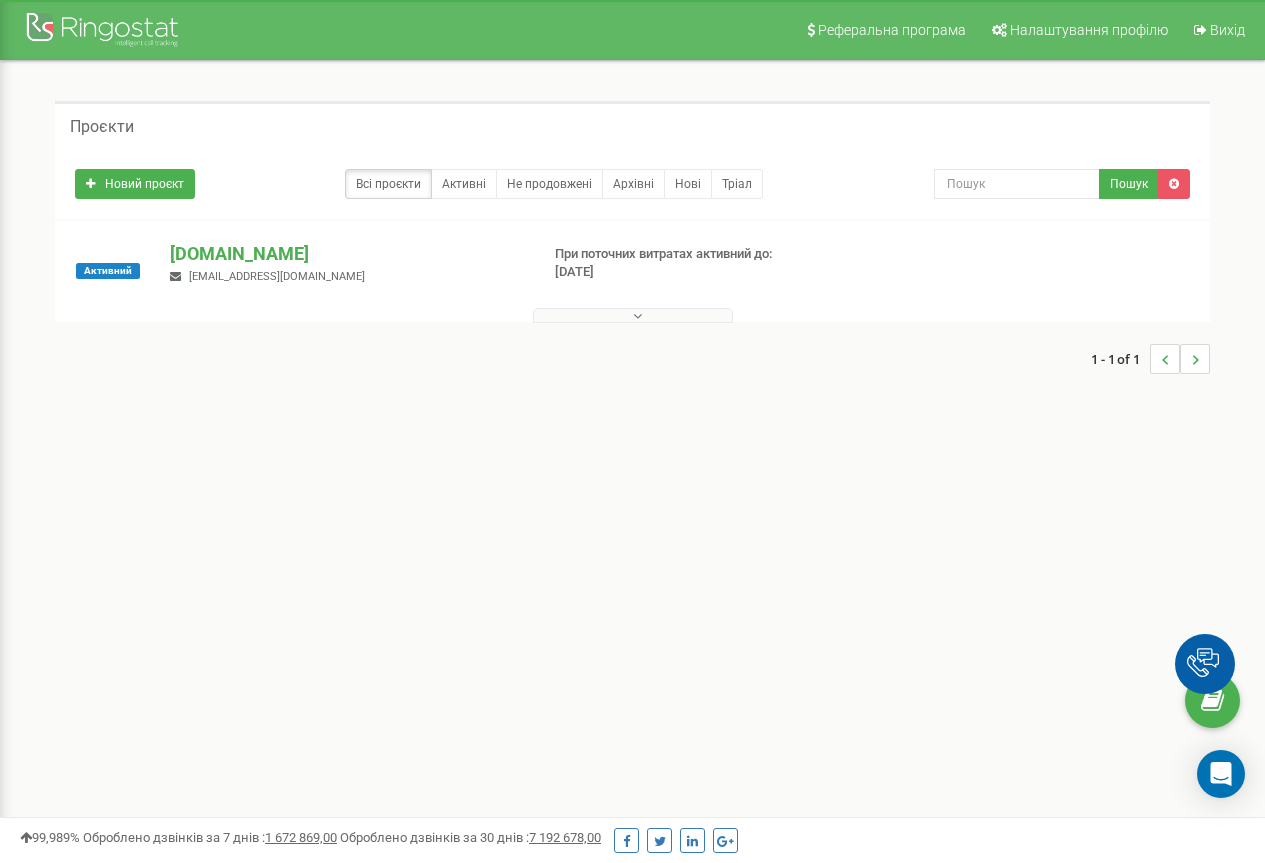 scroll, scrollTop: 0, scrollLeft: 0, axis: both 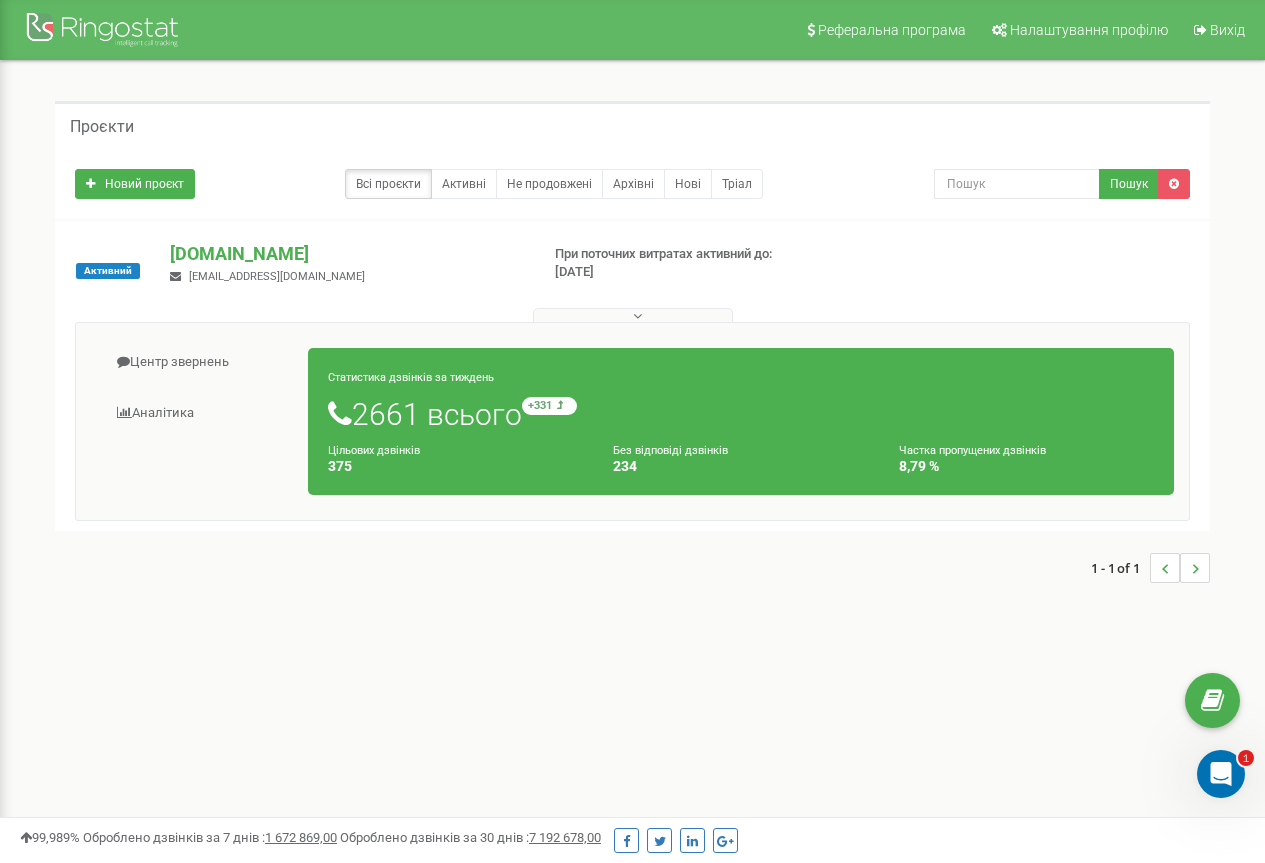 click on "2661 всього
+331                                   відносно минулого тижня" at bounding box center [741, 414] 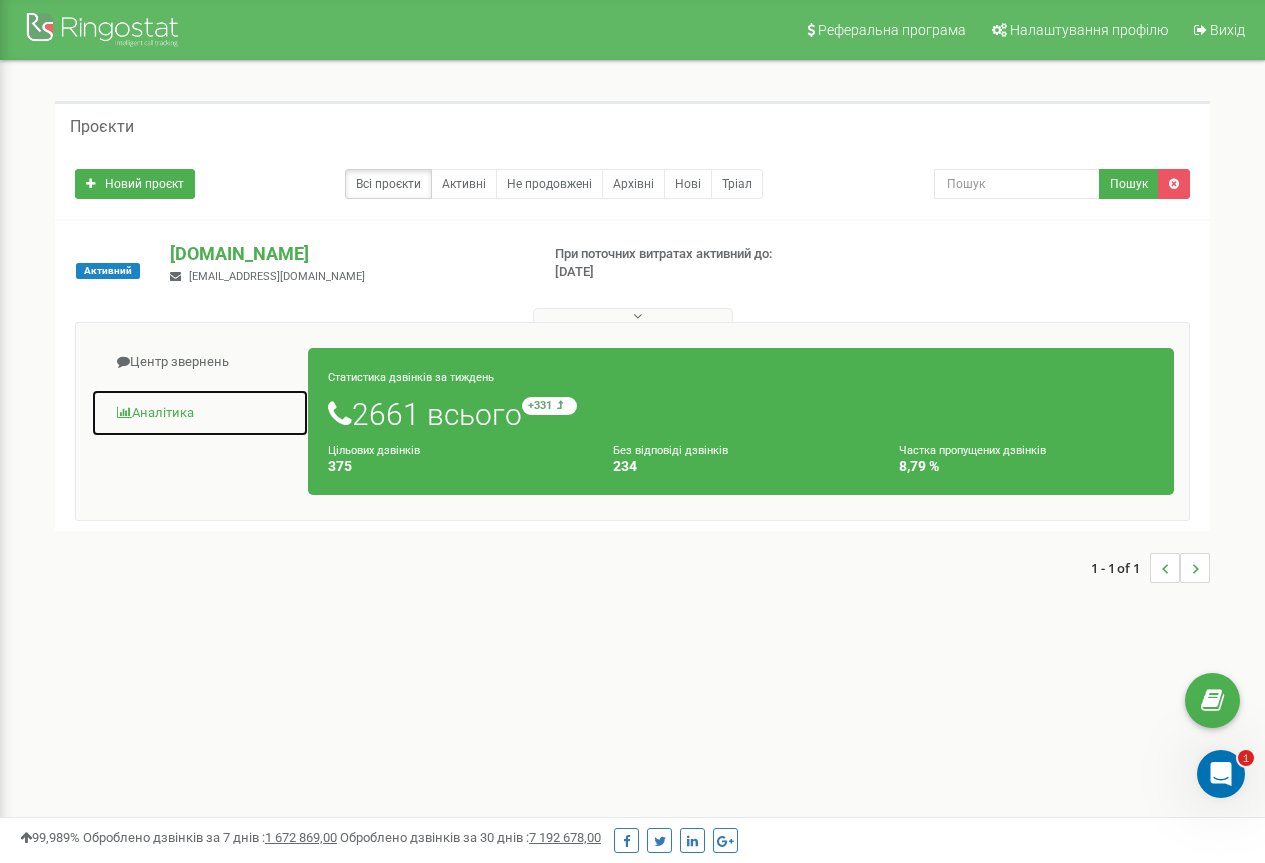 click on "Аналiтика" at bounding box center (200, 413) 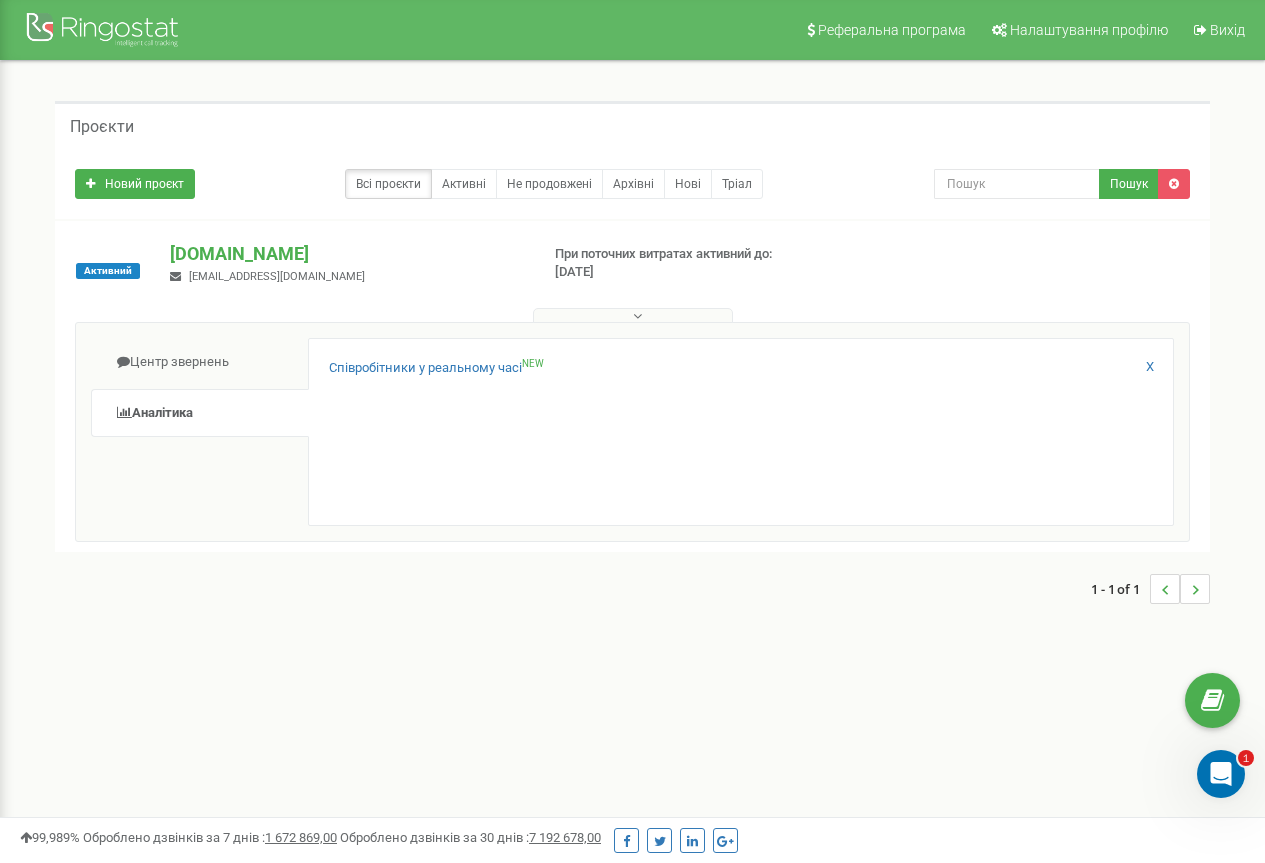 click on "Співробітники у реальному часі  NEW
X" at bounding box center [741, 432] 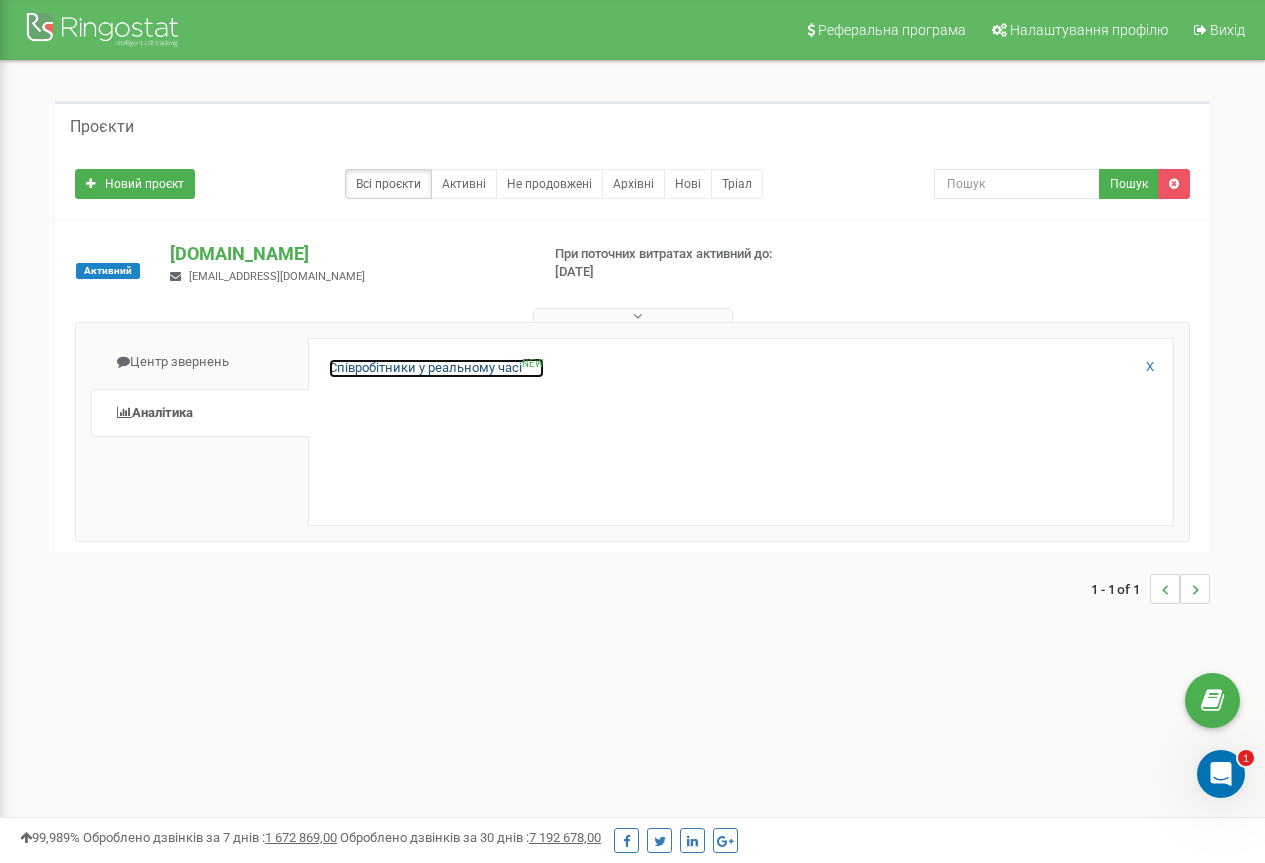 click on "Співробітники у реальному часі  NEW" at bounding box center [436, 368] 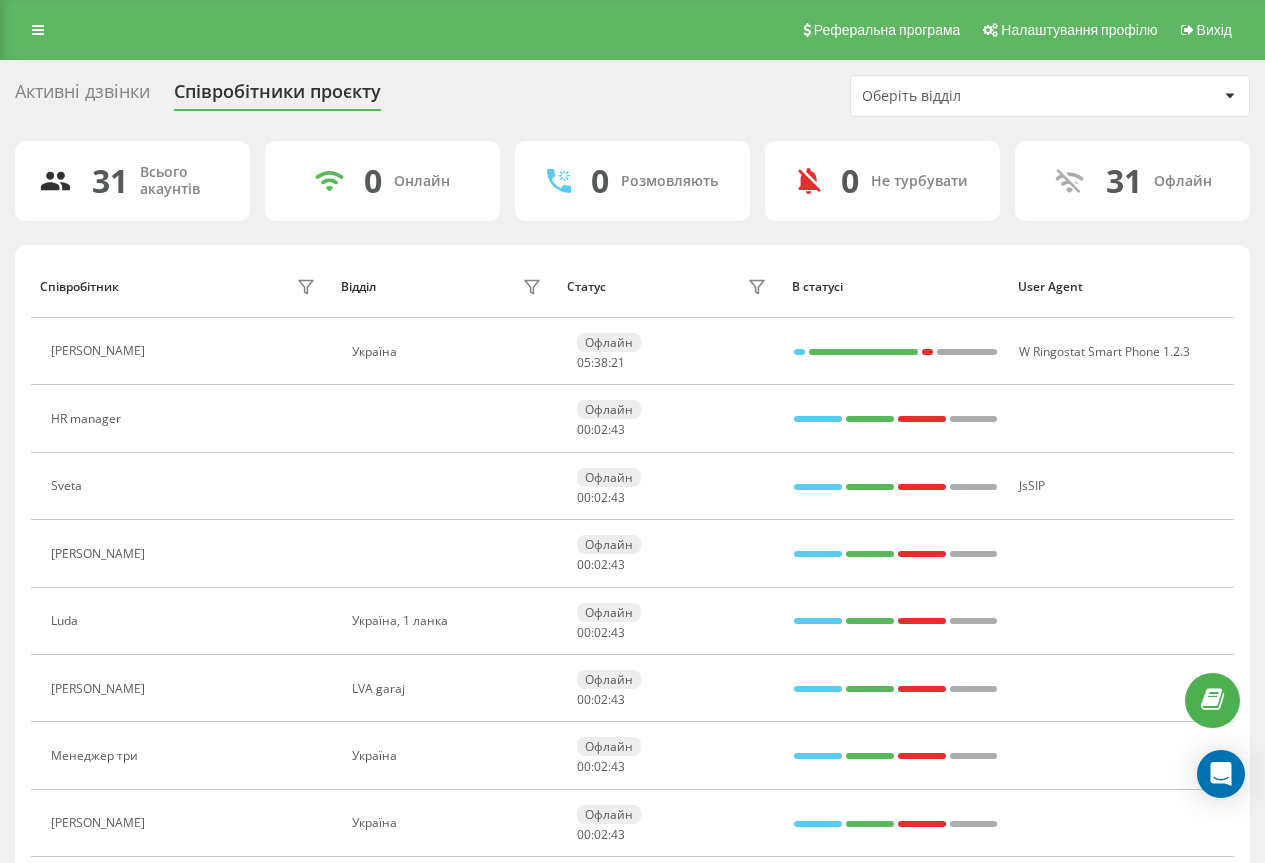 scroll, scrollTop: 0, scrollLeft: 0, axis: both 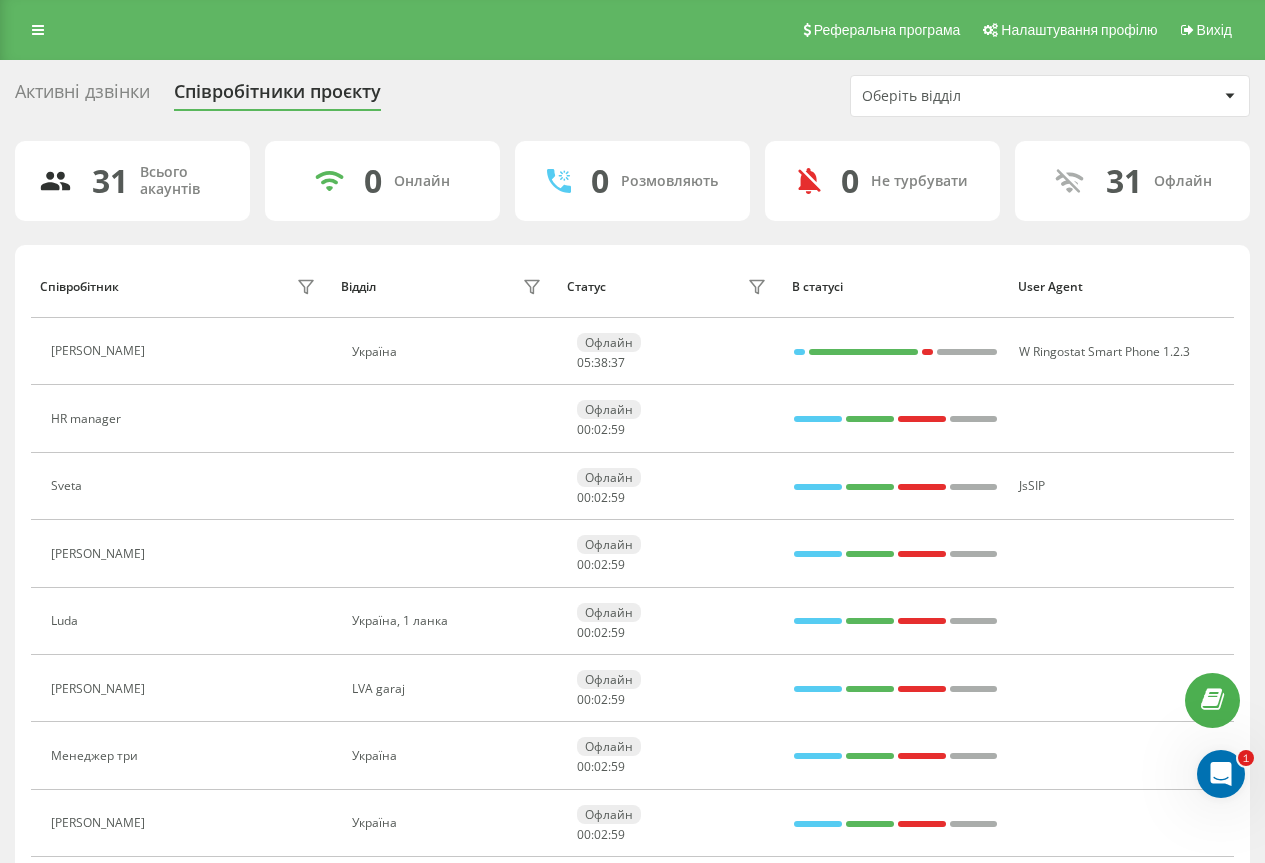 click on "31" at bounding box center (110, 181) 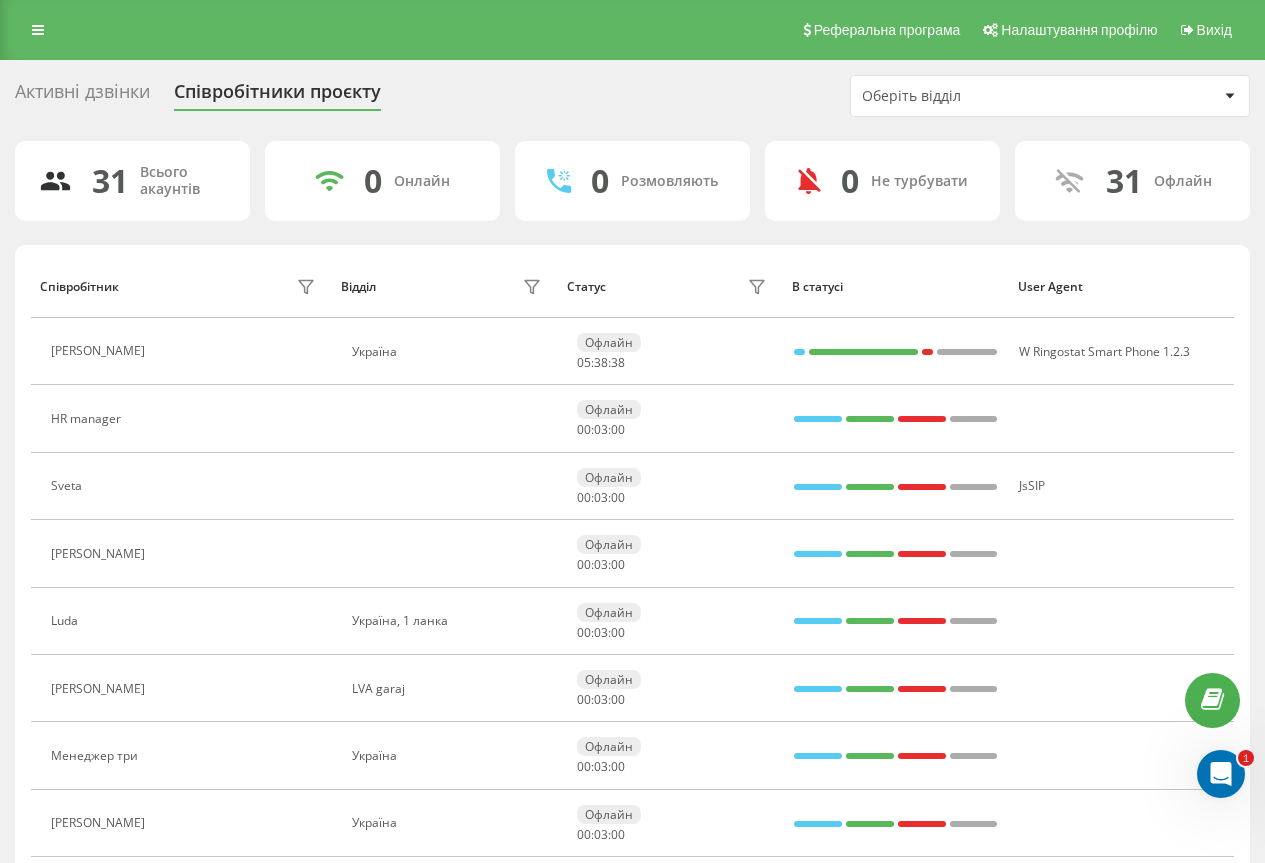 click on "Оберіть відділ" at bounding box center [981, 96] 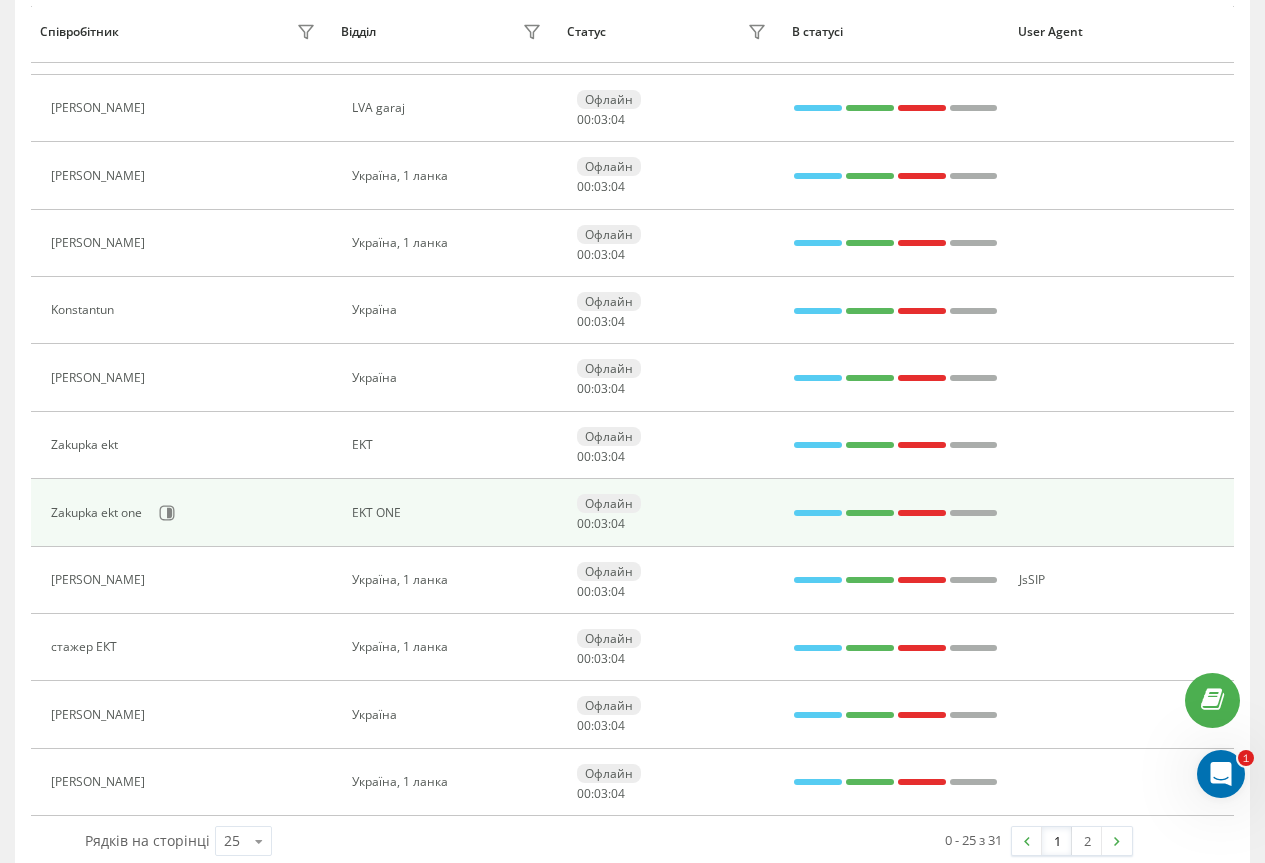 scroll, scrollTop: 1215, scrollLeft: 0, axis: vertical 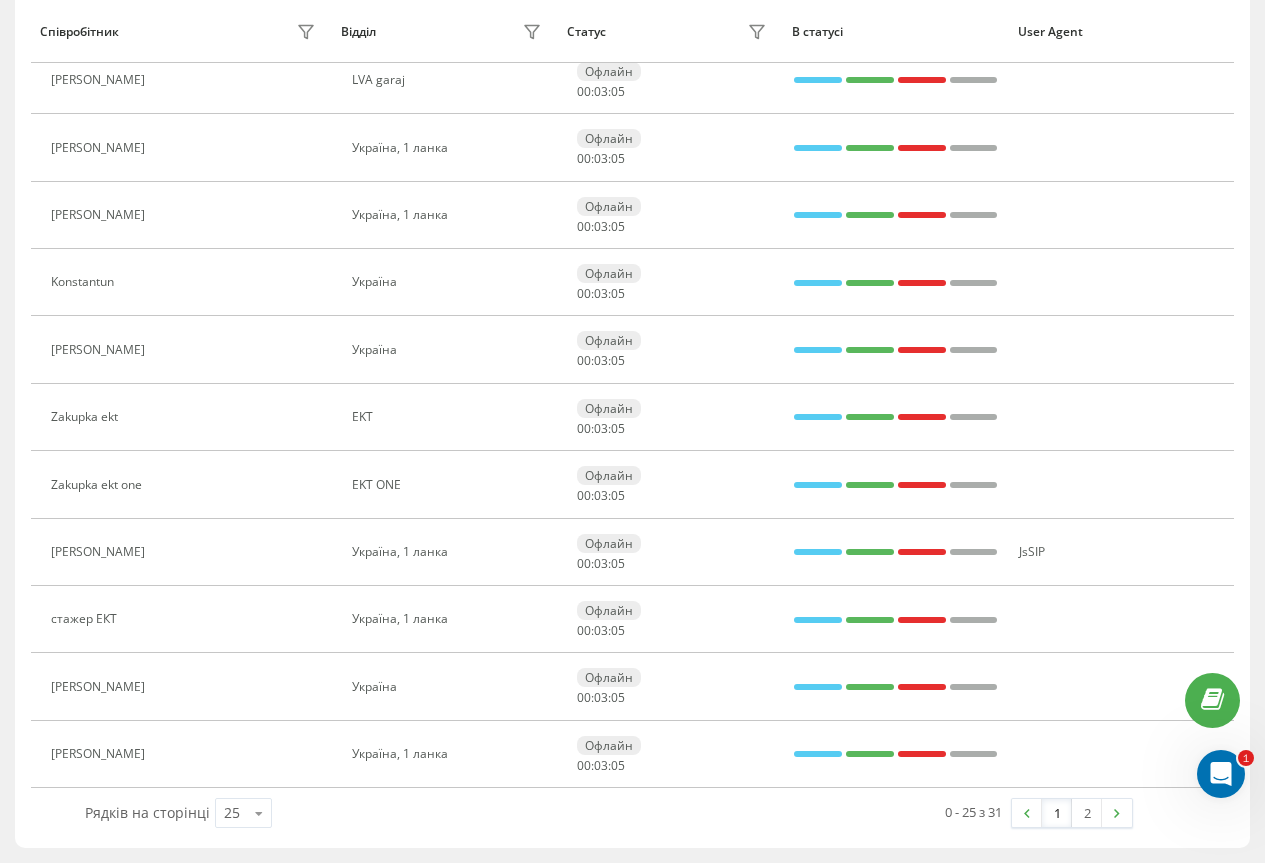 click on "Рядків на сторінці 25 10 25 50 100" at bounding box center (340, 813) 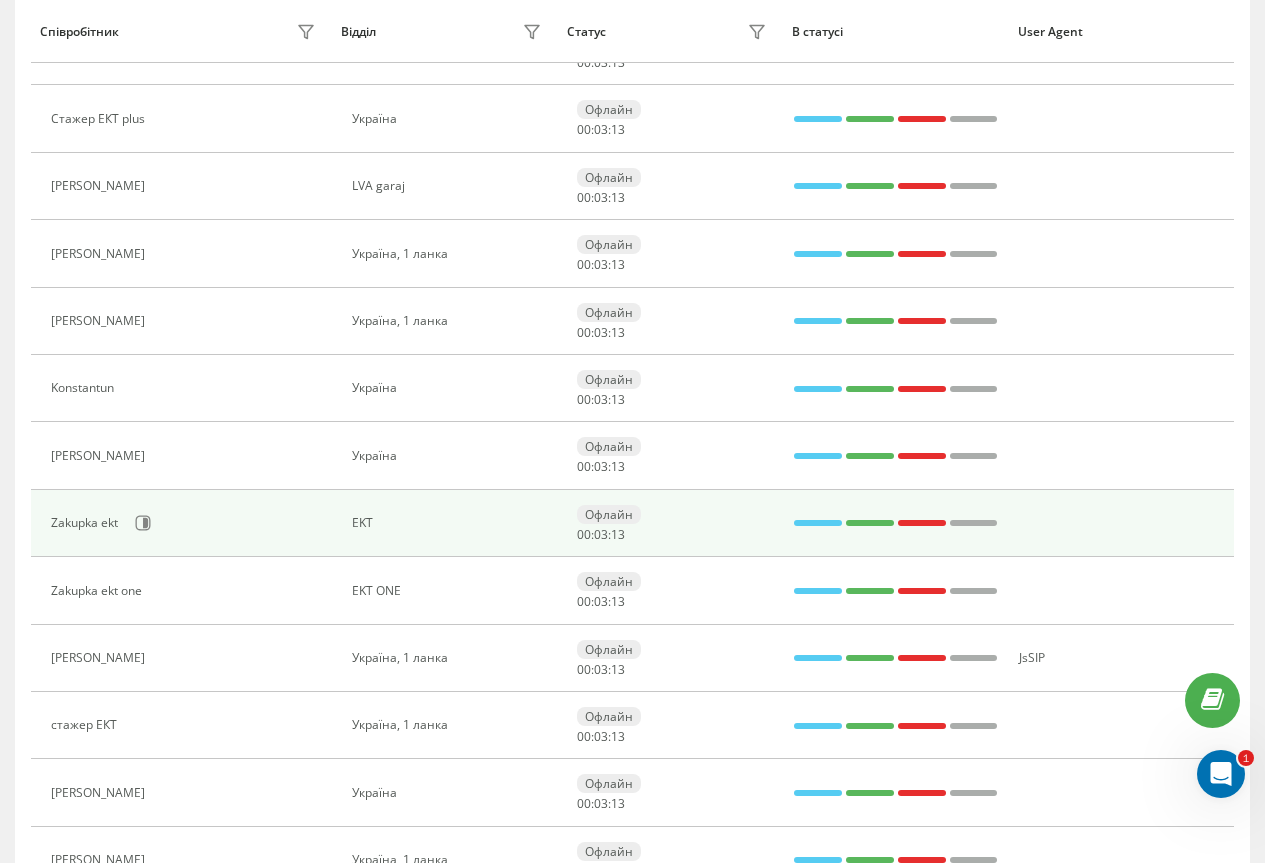 scroll, scrollTop: 1215, scrollLeft: 0, axis: vertical 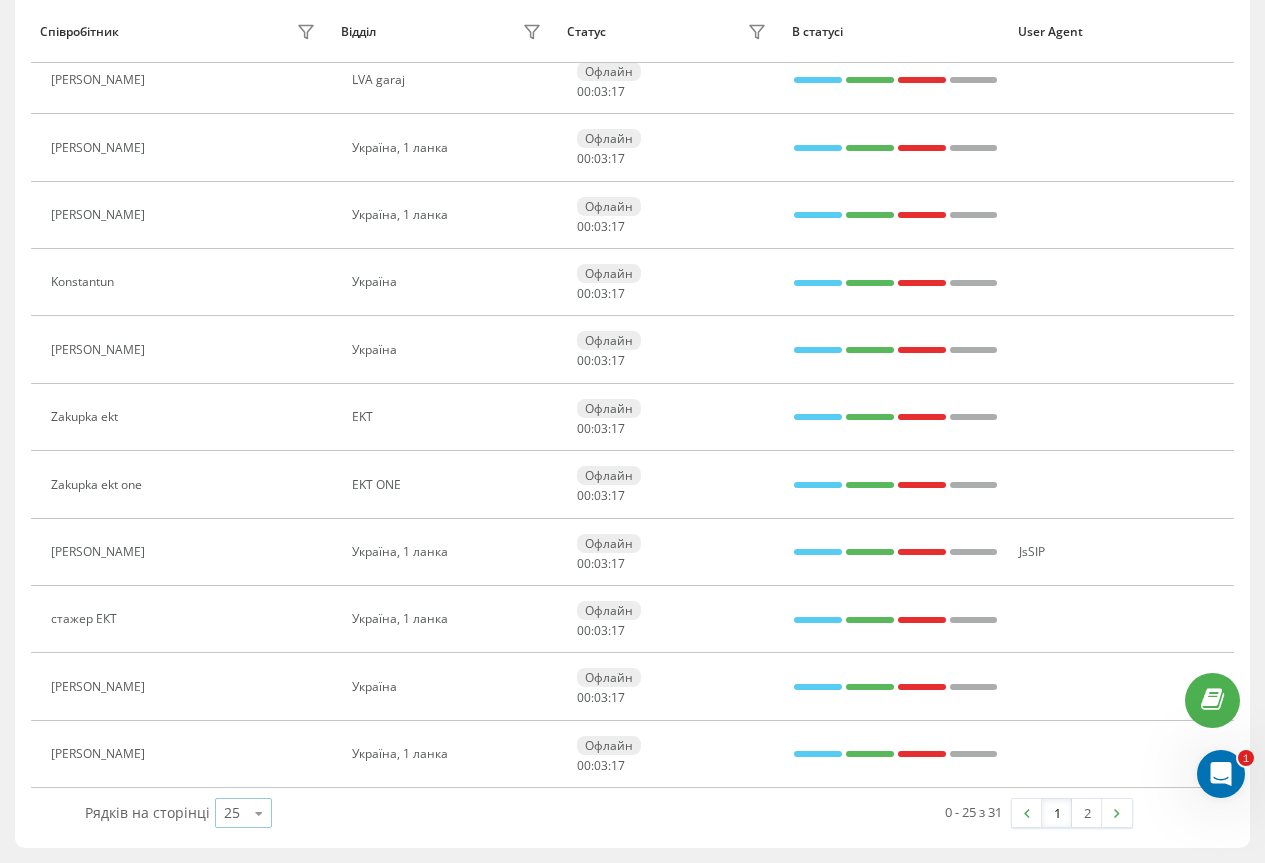 click at bounding box center [259, 813] 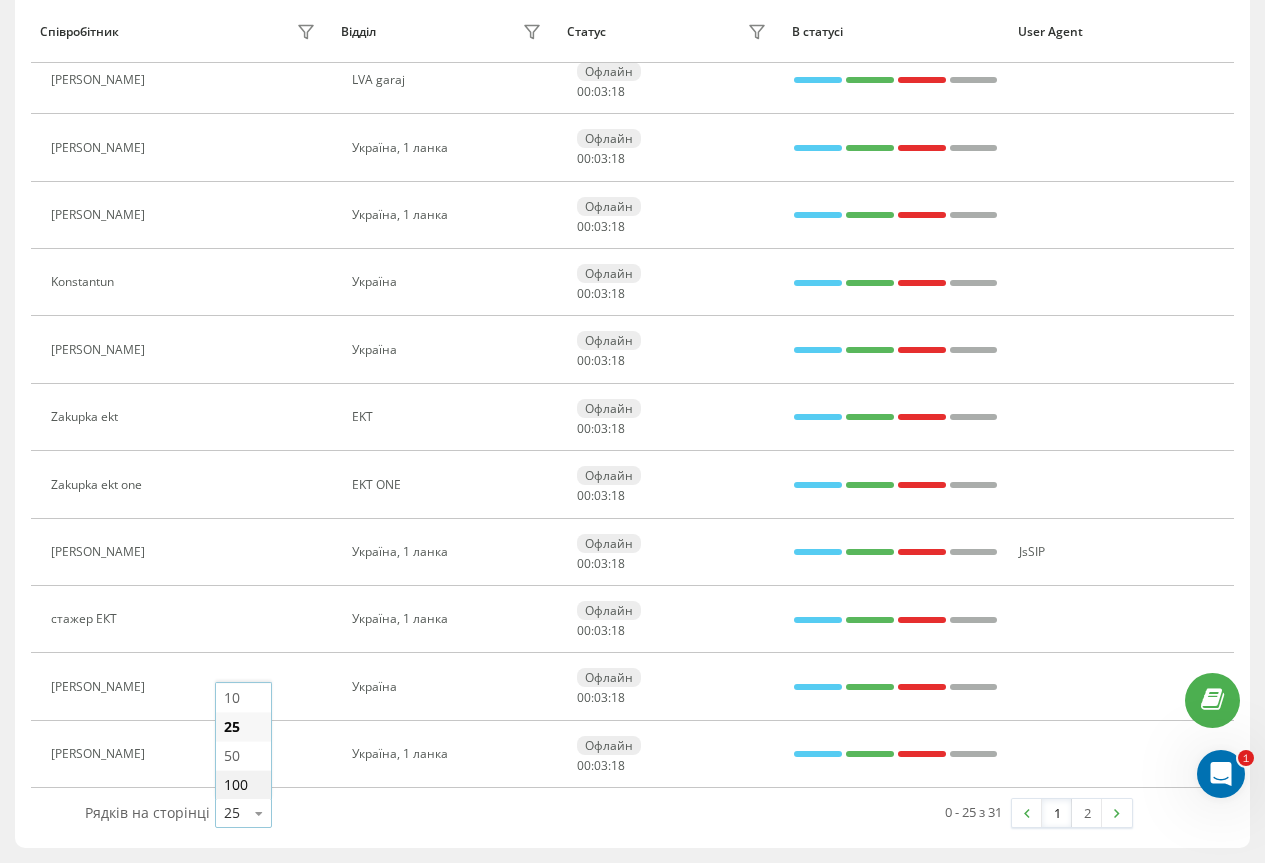 click on "100" at bounding box center (236, 784) 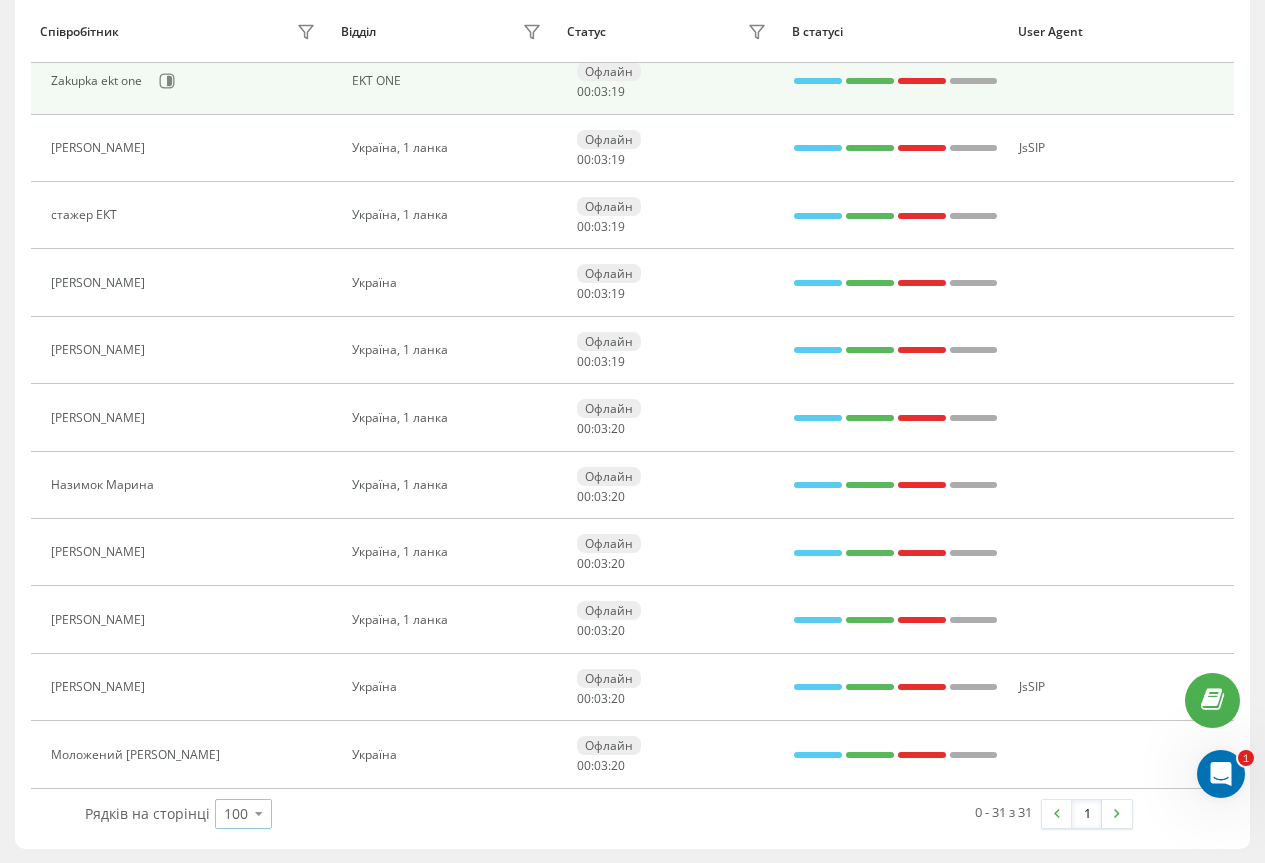 scroll, scrollTop: 1620, scrollLeft: 0, axis: vertical 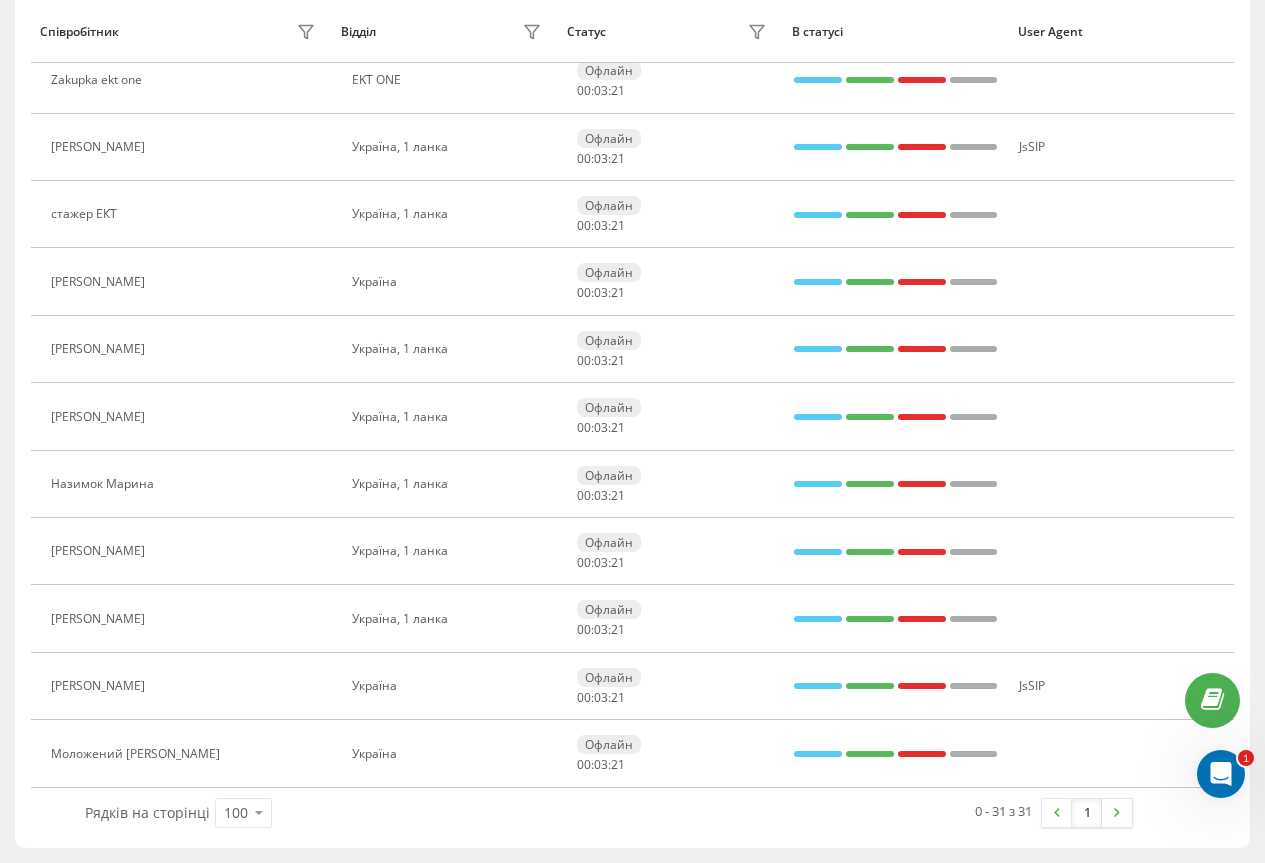 click on "Активні дзвінки Співробітники проєкту Оберіть відділ   31   Всього акаунтів   0   Онлайн   0   Розмовляють   0   Не турбувати   31   Офлайн Співробітник Відділ Статус В статусі User Agent [PERSON_NAME] Україна Офлайн 05 : 38 : 59 W Ringostat Smart Phone 1.2.3 HR manager Офлайн 00 : 03 : 21 [PERSON_NAME] 00 : 03 : 21 JsSIP [PERSON_NAME] 00 : 03 : 21 Luda Україна, 1 ланка Офлайн 00 : 03 : 21 [PERSON_NAME] 00 : 03 : 21 Менеджер три Україна Офлайн 00 : 03 : 21 [PERSON_NAME] 00 : 03 : 21 [PERSON_NAME] Україна, 1 ланка Офлайн 00 : 03 : 21 [PERSON_NAME] Україна, 1 [PERSON_NAME] 00 : 03 : 21 [PERSON_NAME] Україна Офлайн 00 : 03 : 21 dupetcher Україна Офлайн 00 : 03 :" at bounding box center [632, -349] 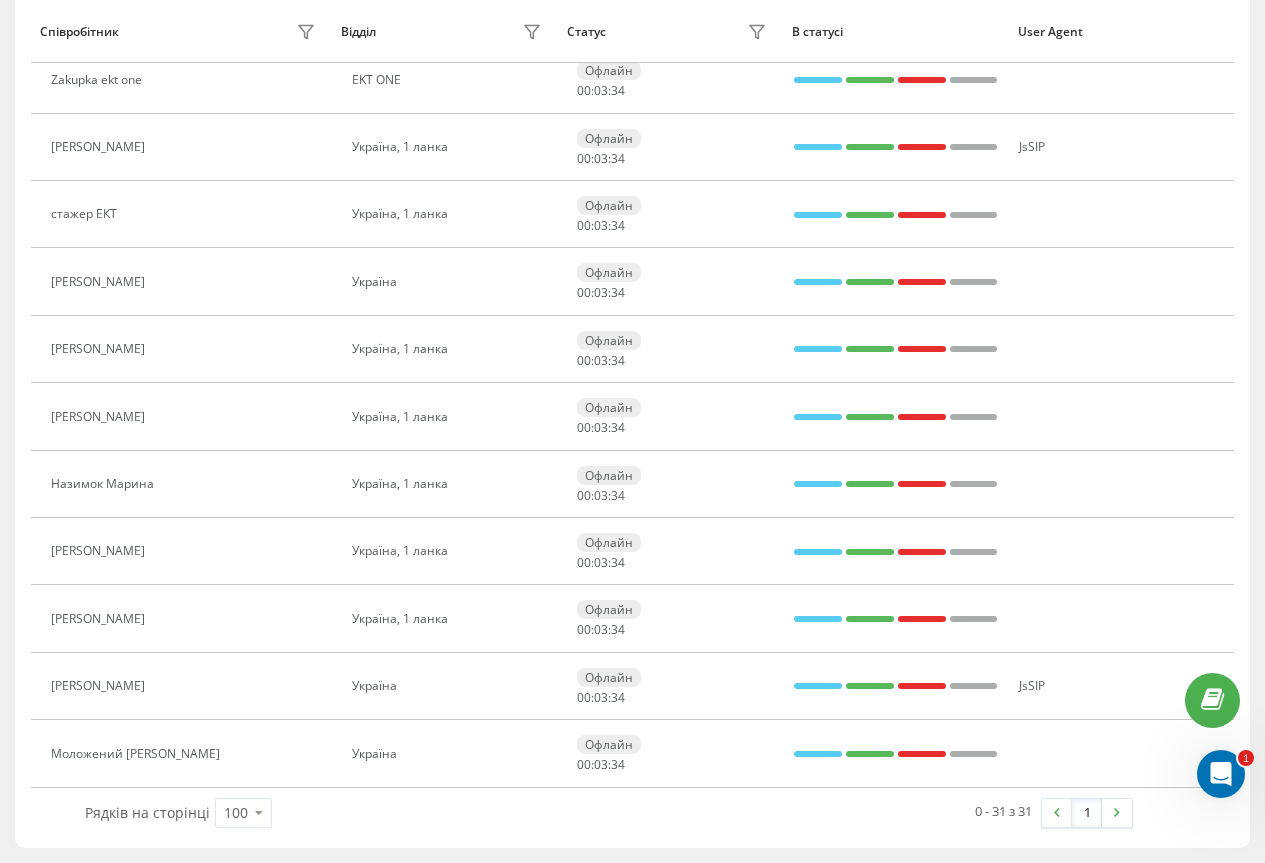 click on "Рядків на сторінці 100 10 25 50 100" at bounding box center (340, 813) 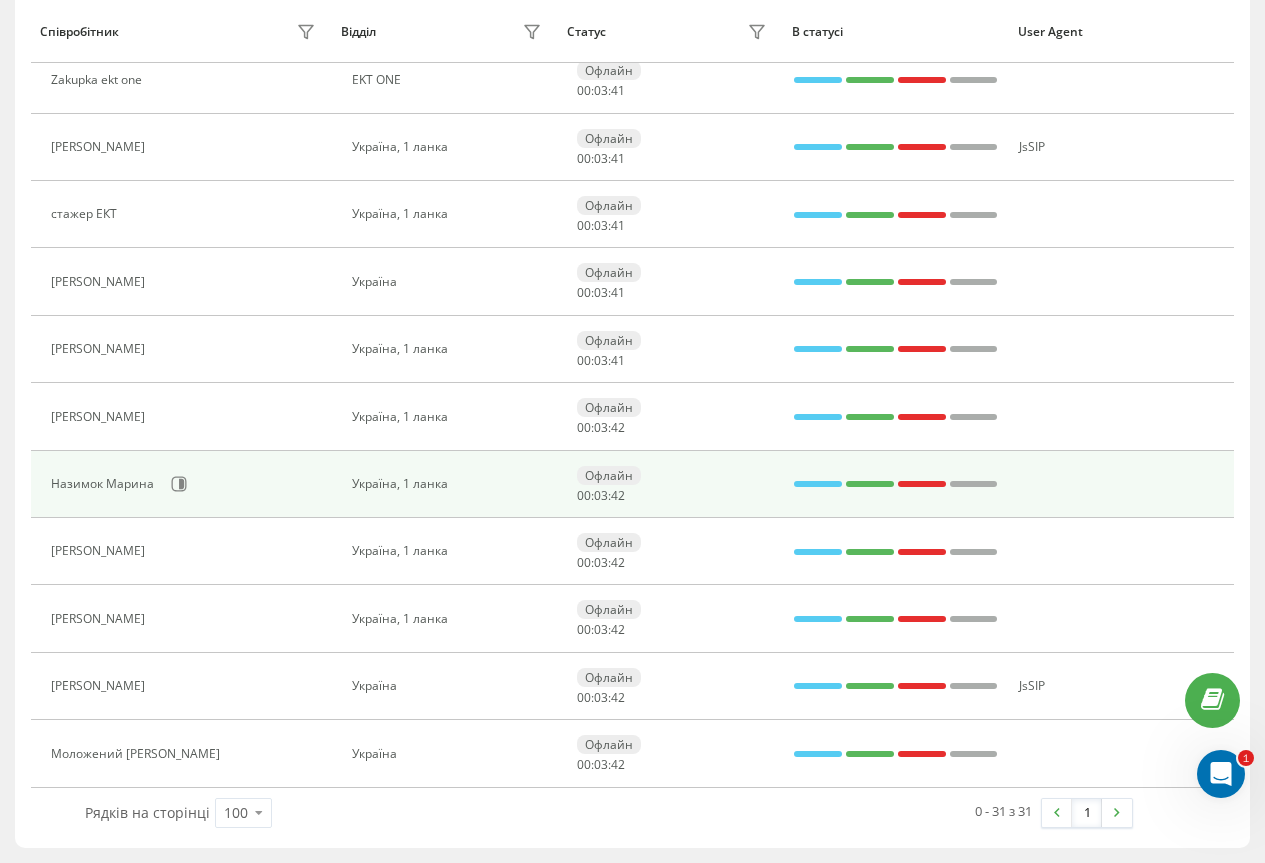 click on "Назимок Марина" at bounding box center [105, 484] 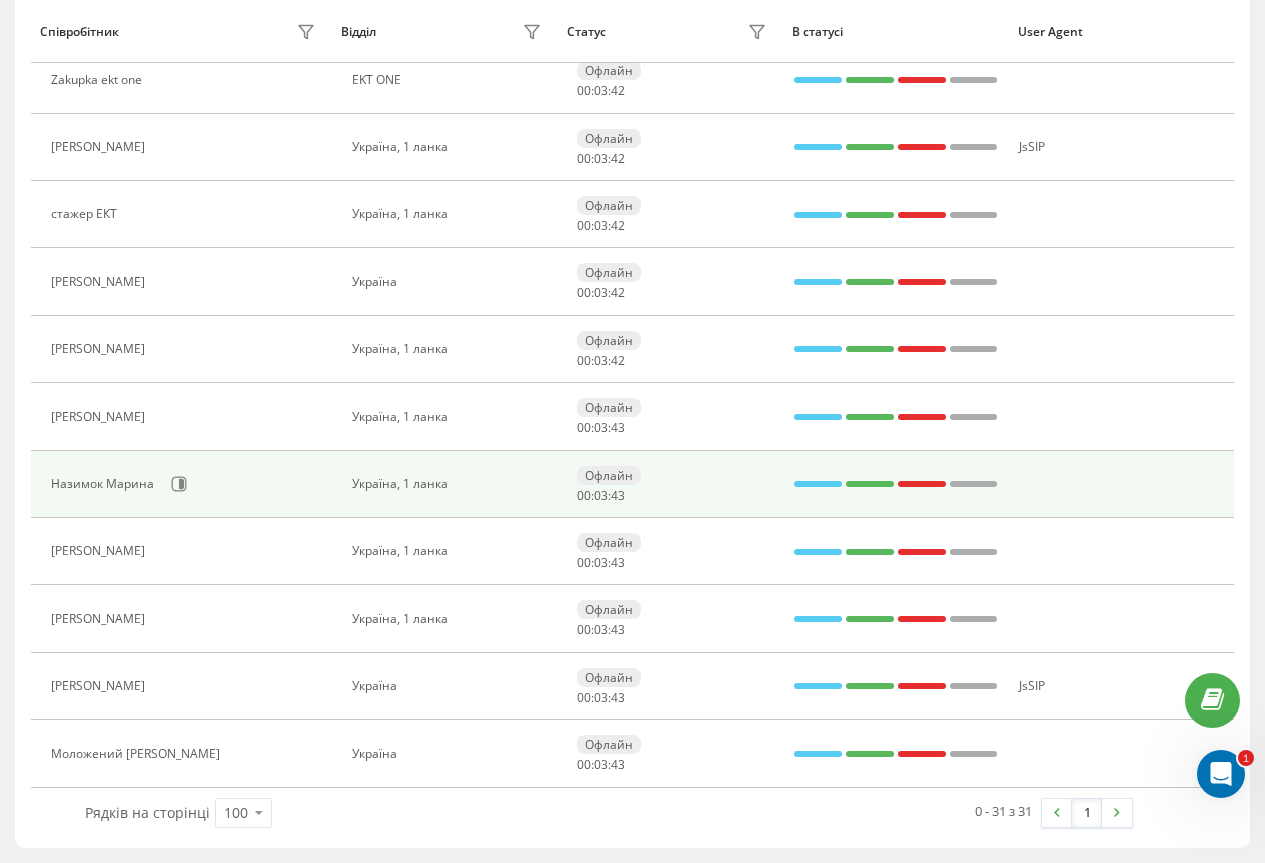 click on "Назимок Марина" at bounding box center (105, 484) 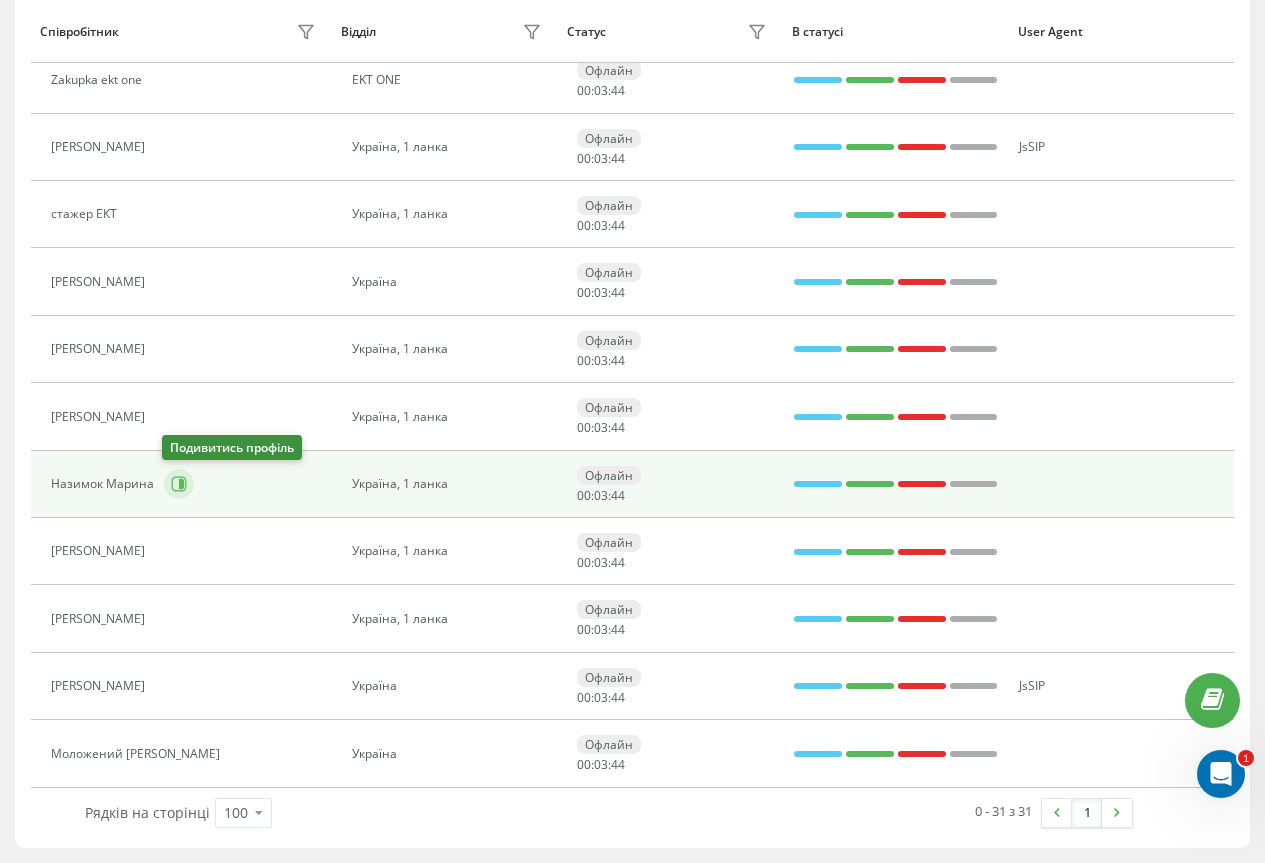 click at bounding box center [179, 484] 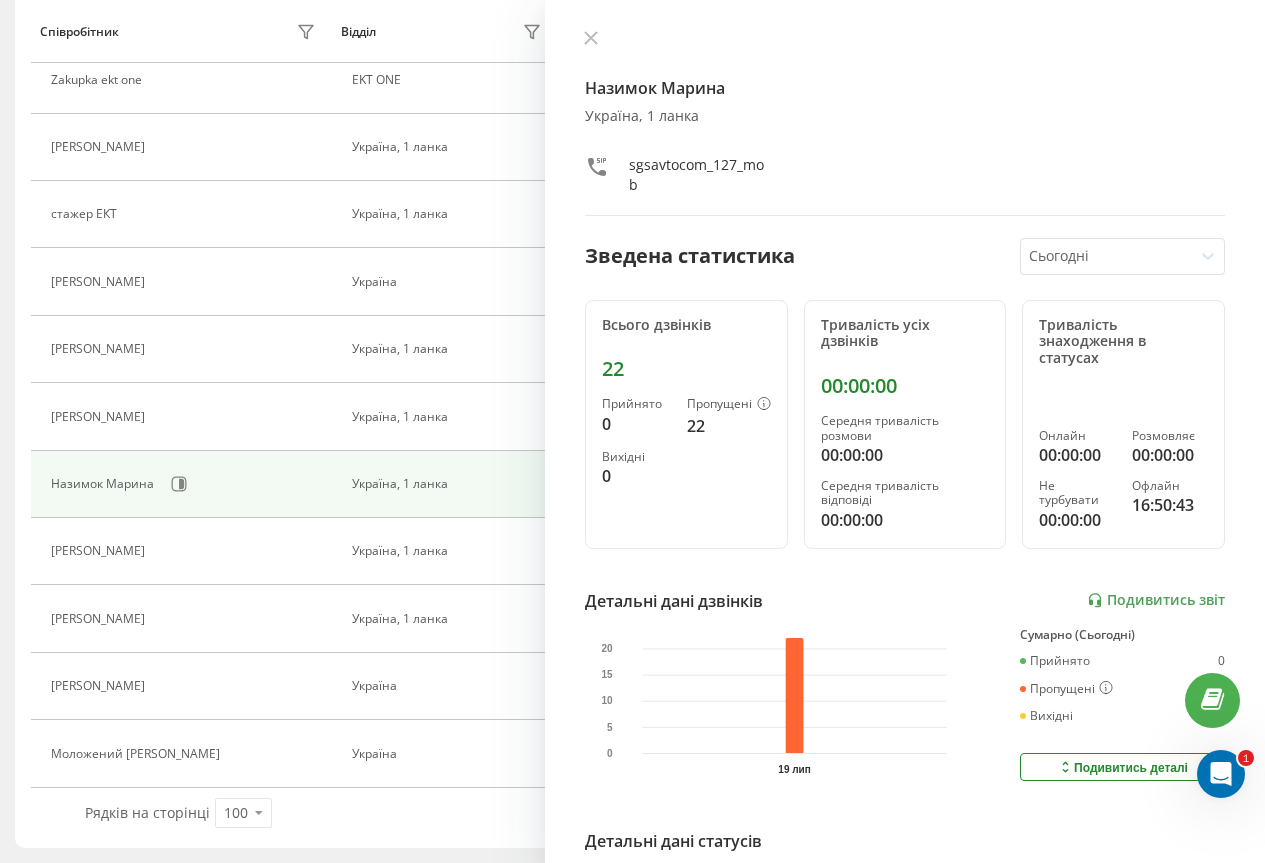 click on "Співробітник Відділ Статус В статусі User Agent [PERSON_NAME] Україна Офлайн 05 : 39 : 39 W Ringostat Smart Phone 1.2.3 HR manager [PERSON_NAME] 00 : 04 : 01 [PERSON_NAME] 00 : 04 : 01 JsSIP [PERSON_NAME] 00 : 04 : 01 Luda Україна, 1 ланка Офлайн 00 : 04 : 01 [PERSON_NAME] Офлайн 00 : 04 : 01 Менеджер три Україна Офлайн 00 : 04 : 01 [PERSON_NAME] 00 : 04 : 01 [PERSON_NAME] Україна, 1 ланка Офлайн 00 : 04 : 01 [PERSON_NAME] Україна, 1 ланка Офлайн 00 : 04 : 01 [PERSON_NAME] Україна Офлайн 00 : 04 : 01 dupetcher Україна Офлайн 00 : 04 : 01 [PERSON_NAME] Україна, 1 ланка Офлайн 00 : 04 : 01 JsSIP Стажер ЕКТ plus Україна Офлайн 00 : 04 : 01 [PERSON_NAME] LVA garaj Офлайн 00 : 04 : 01 00" at bounding box center (632, -264) 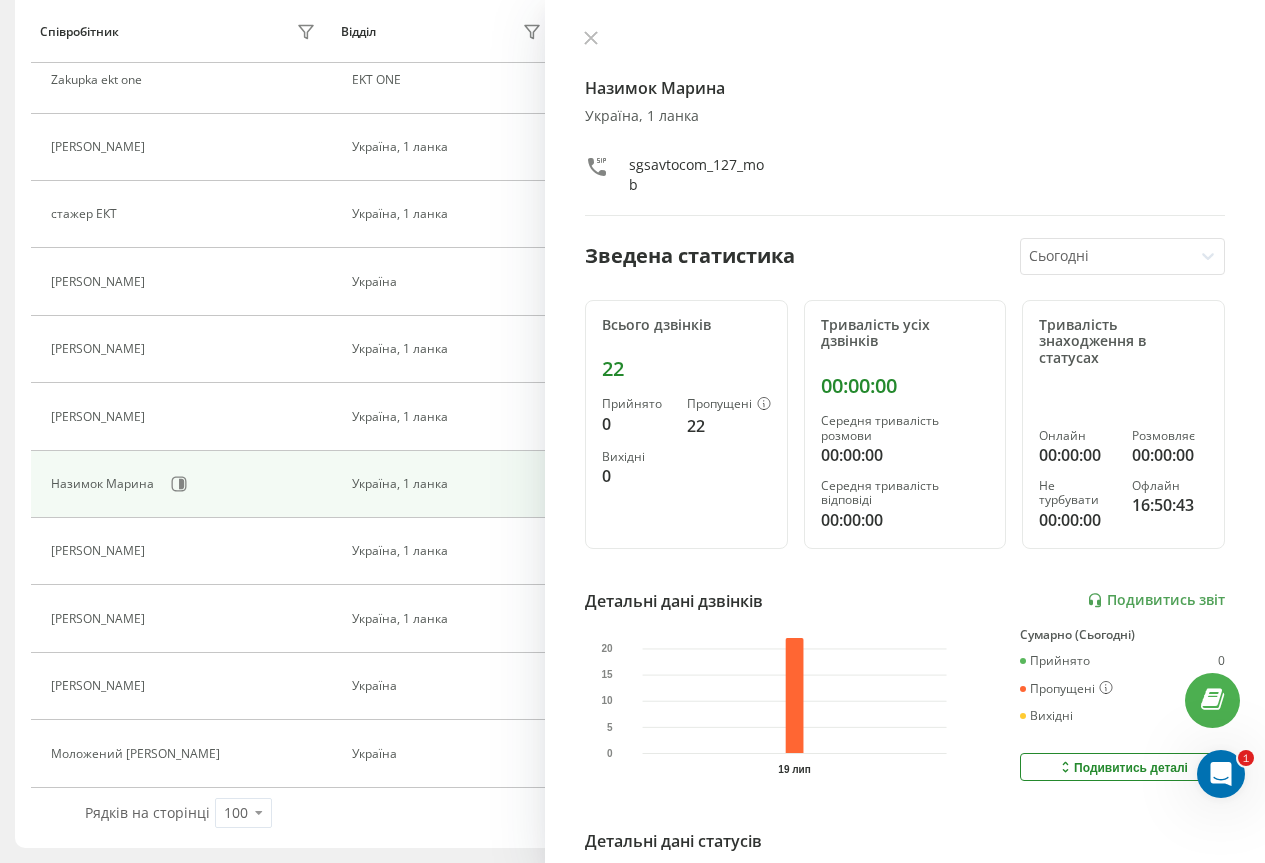 click on "sgsavtocom_127_mob" at bounding box center (700, 175) 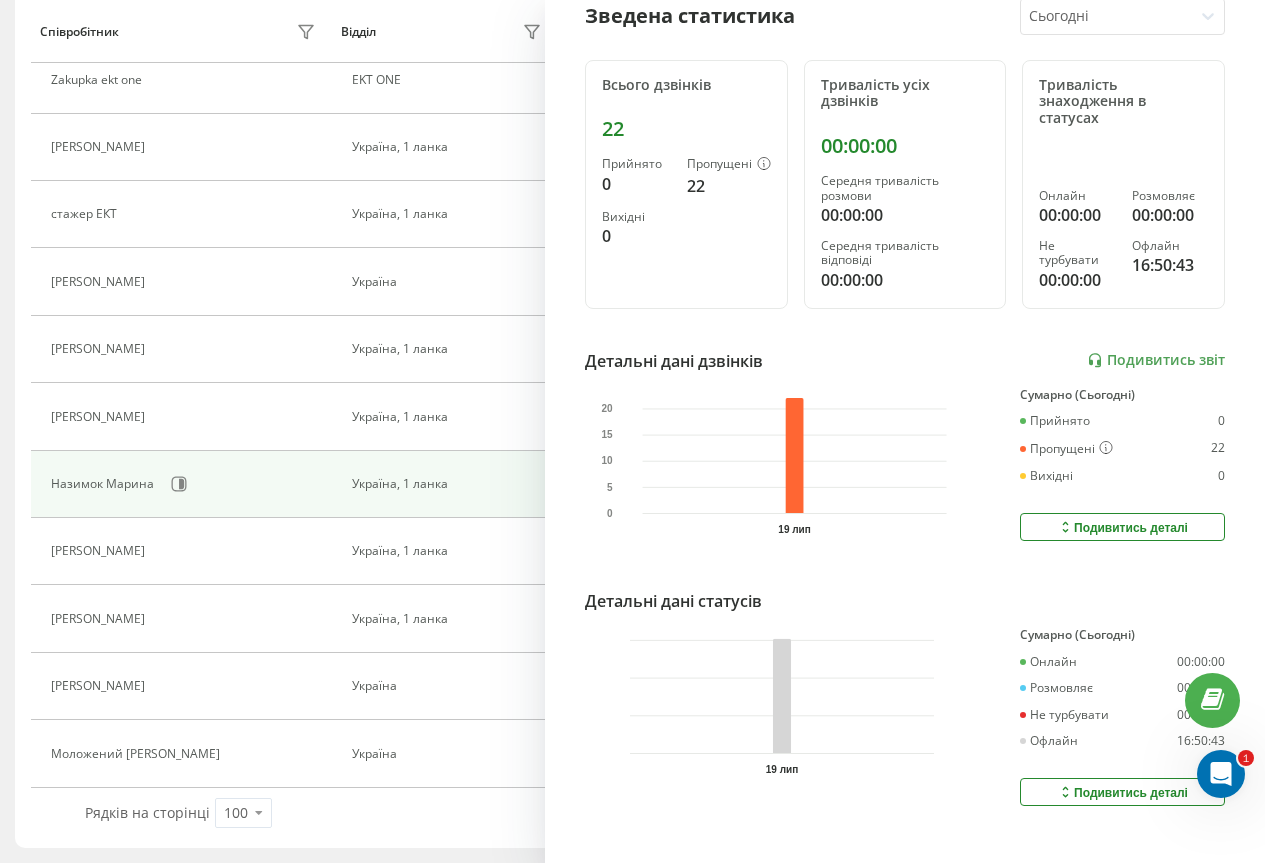 scroll, scrollTop: 276, scrollLeft: 0, axis: vertical 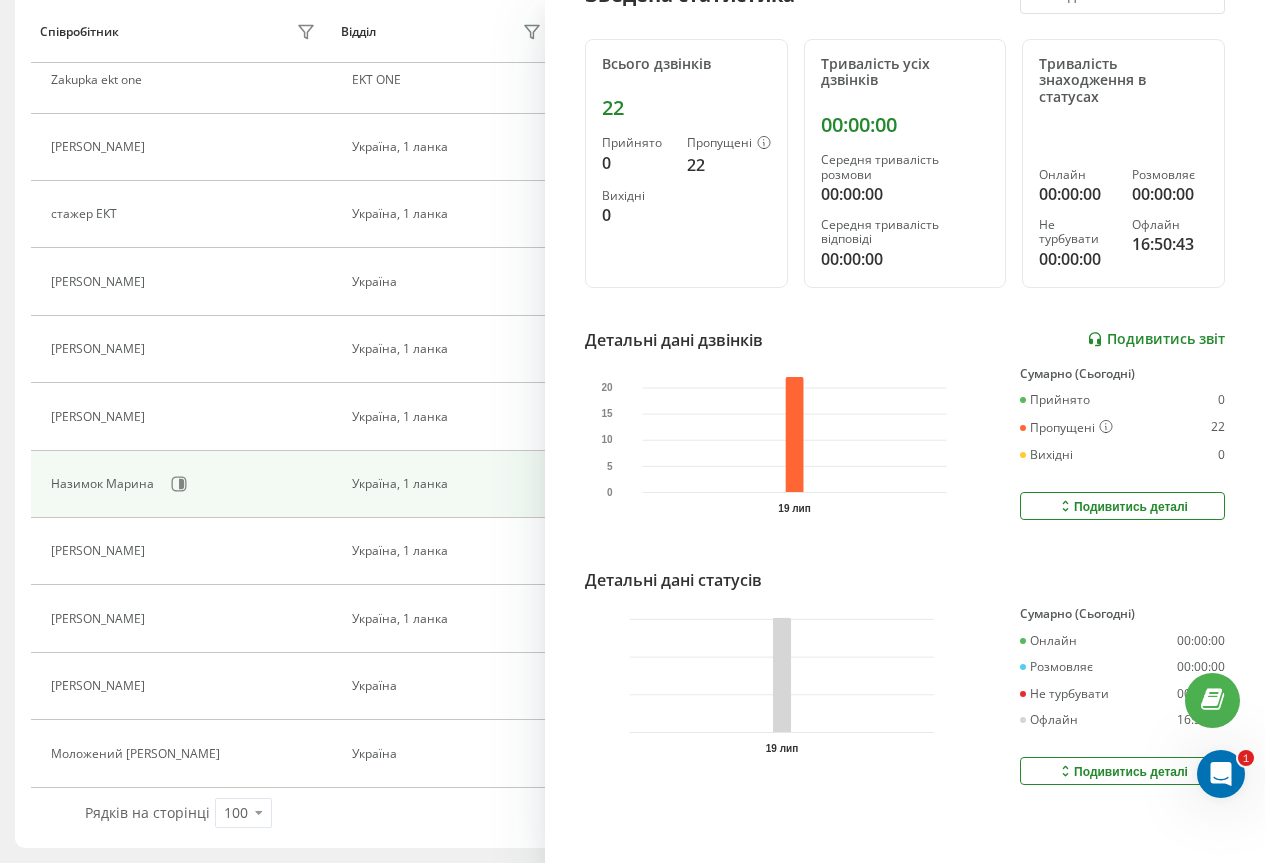 click on "Подивитись звіт" at bounding box center [1156, 339] 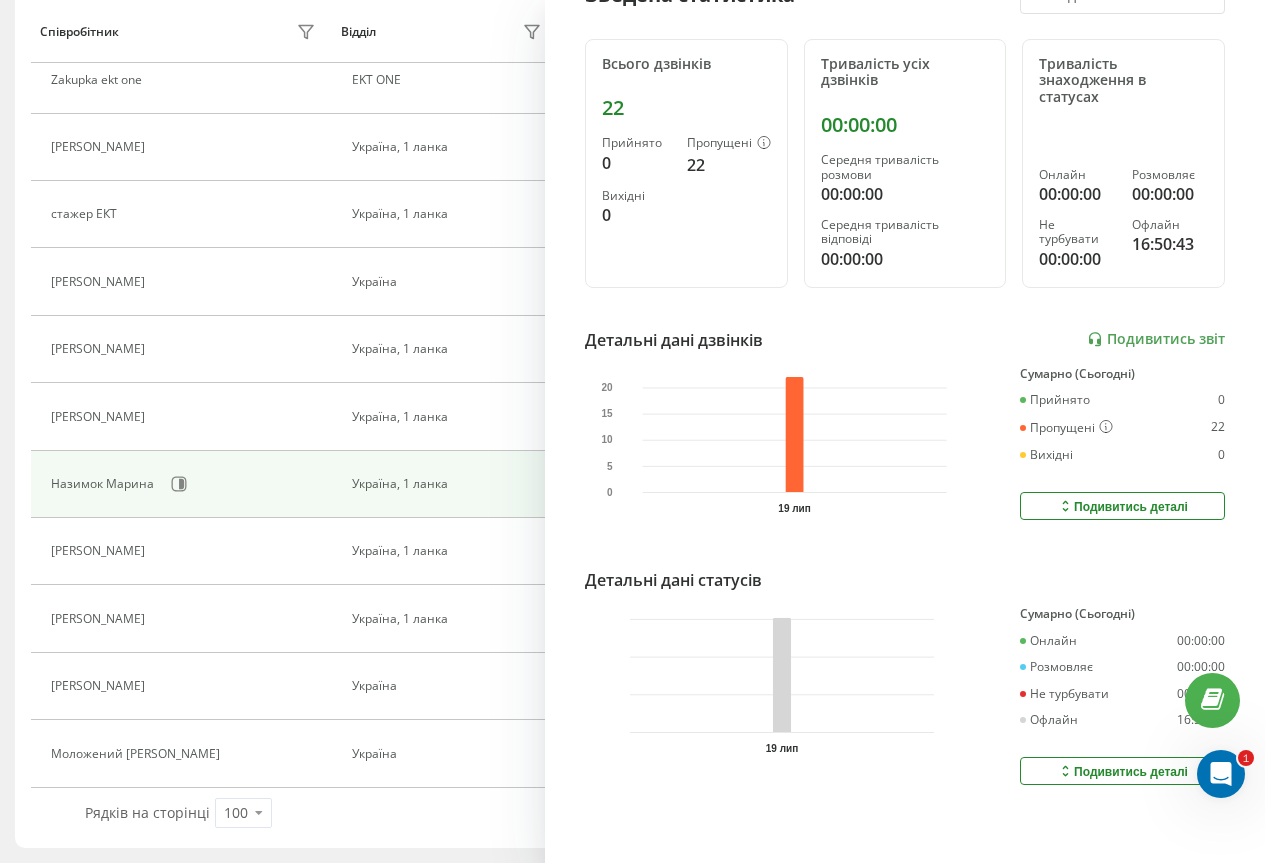 scroll, scrollTop: 0, scrollLeft: 0, axis: both 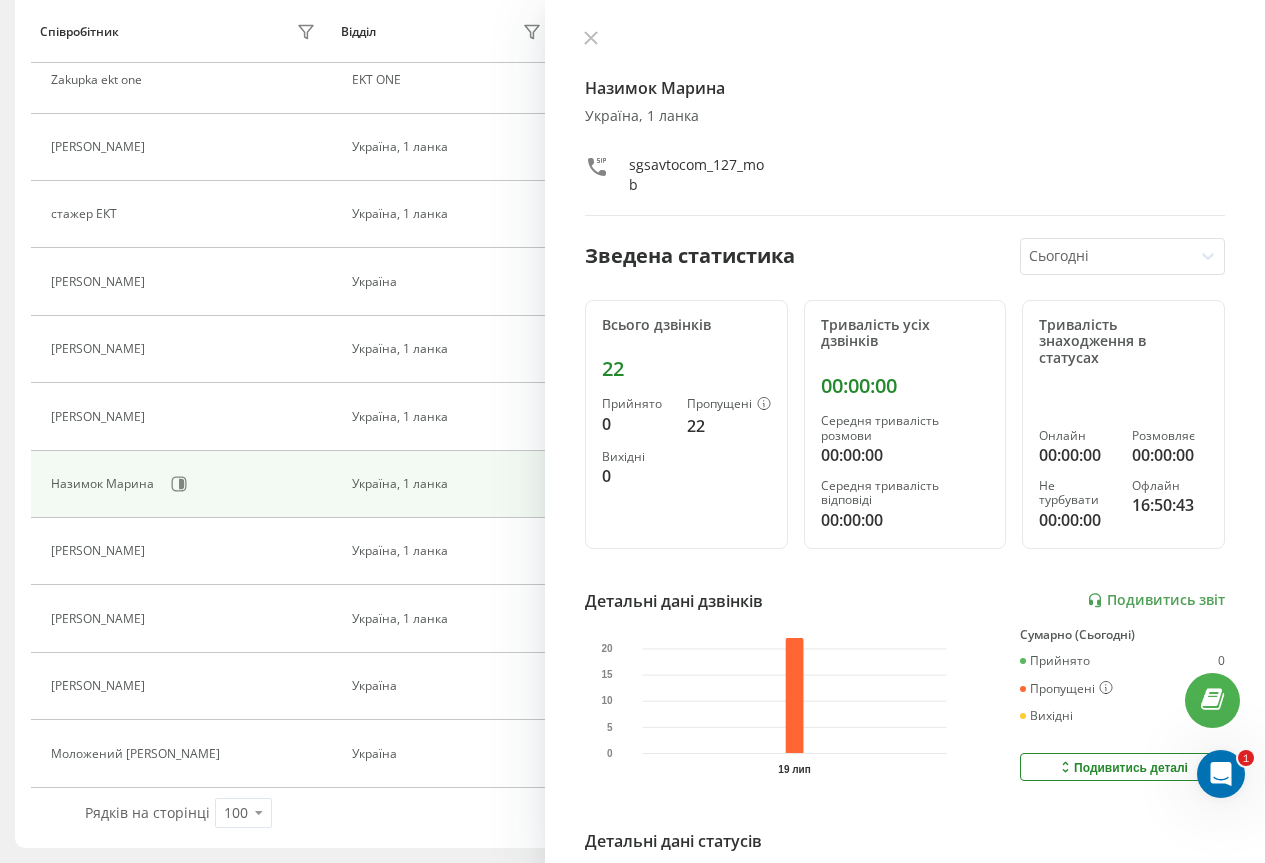 click at bounding box center (1107, 256) 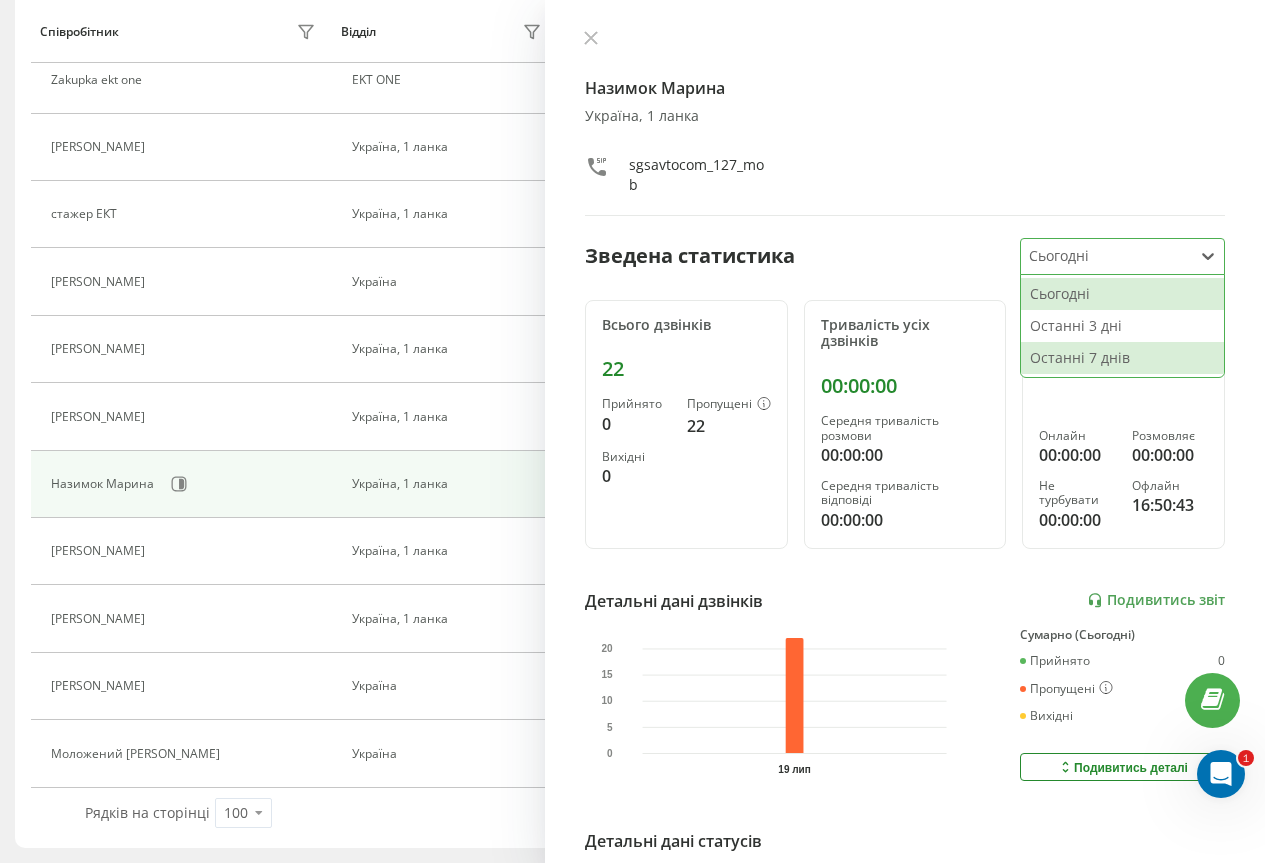 click on "Останні 7 днів" at bounding box center [1122, 358] 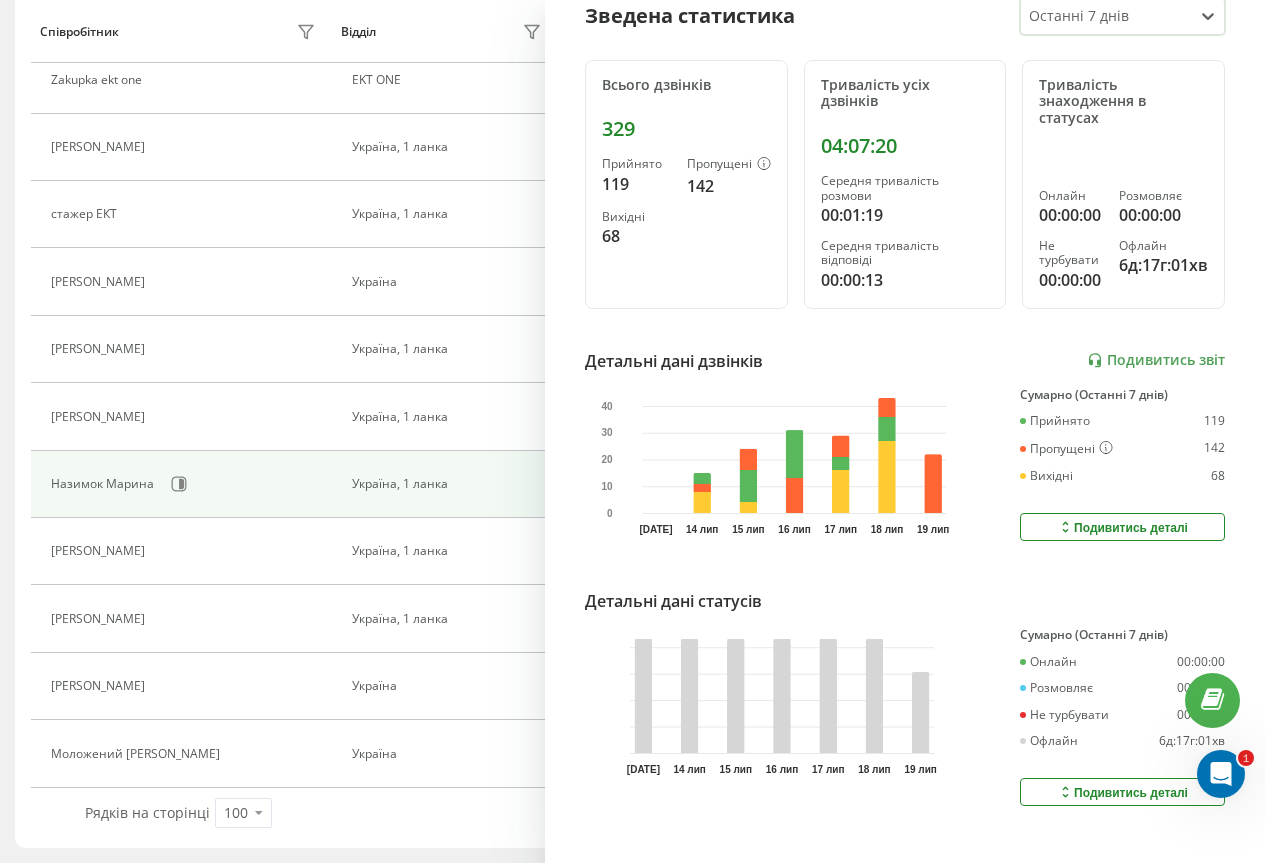 scroll, scrollTop: 276, scrollLeft: 0, axis: vertical 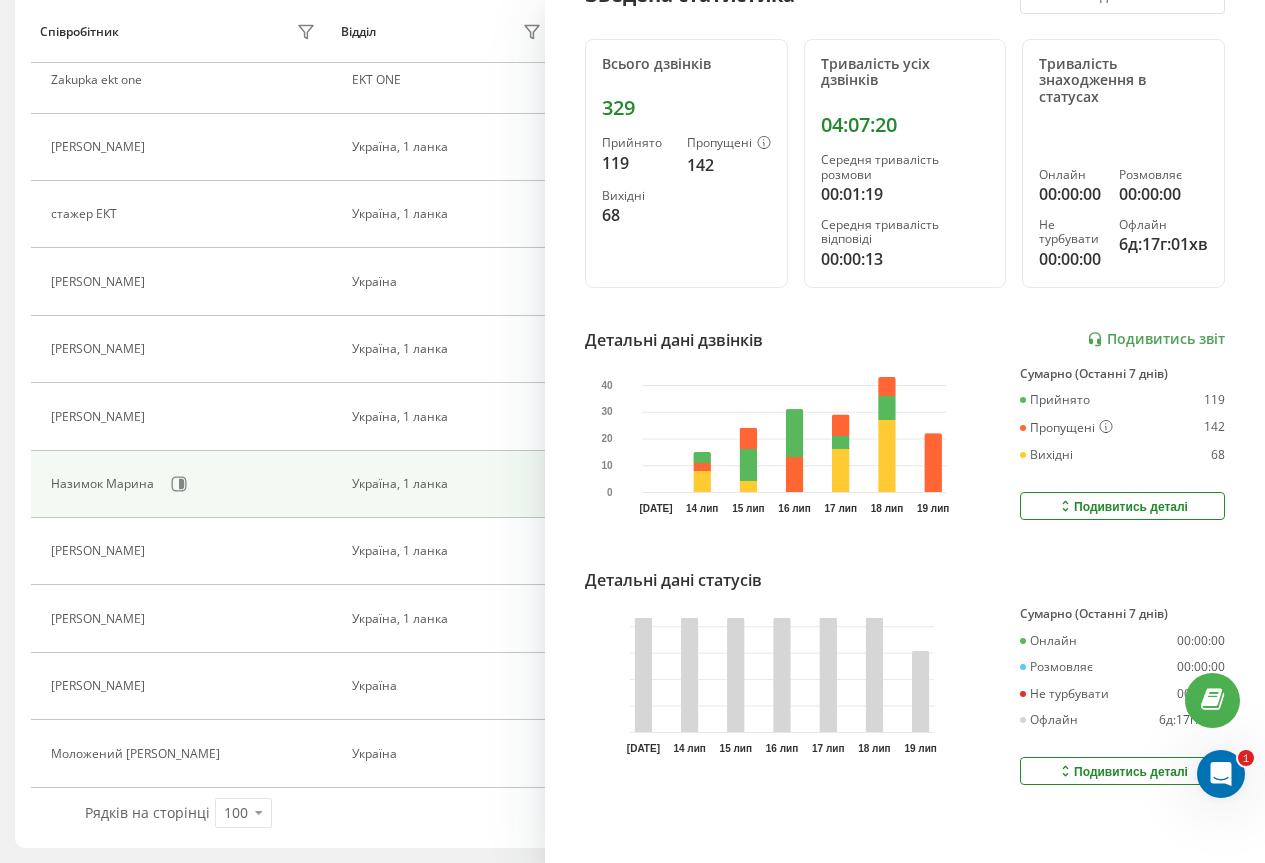 click on "[PERSON_NAME] Україна, 1 ланка sgsavtocom_127_mob Зведена статистика Останні 7 днів Всього дзвінків 329 Прийнято 119 Пропущені 142 Вихідні 68 Тривалість усіх дзвінків 04:07:20 Середня тривалість розмови 00:01:19 Середня тривалість відповіді 00:00:13 Тривалість знаходження в статусах Онлайн 00:00:00 Розмовляє 00:00:00 Не турбувати 00:00:00 Офлайн 6д:17г:01хв Детальні дані дзвінків Подивитись звіт [DATE] лип [DATE] лип [DATE] лип [DATE] 0 10 20 30 40 Сумарно (Останні 7 днів) Прийнято 119 Пропущені 142 Вихідні 68   Подивитись деталі Детальні дані статусів [DATE] лип [DATE] лип [DATE] лип [DATE] Онлайн 00:00:00" at bounding box center (905, 431) 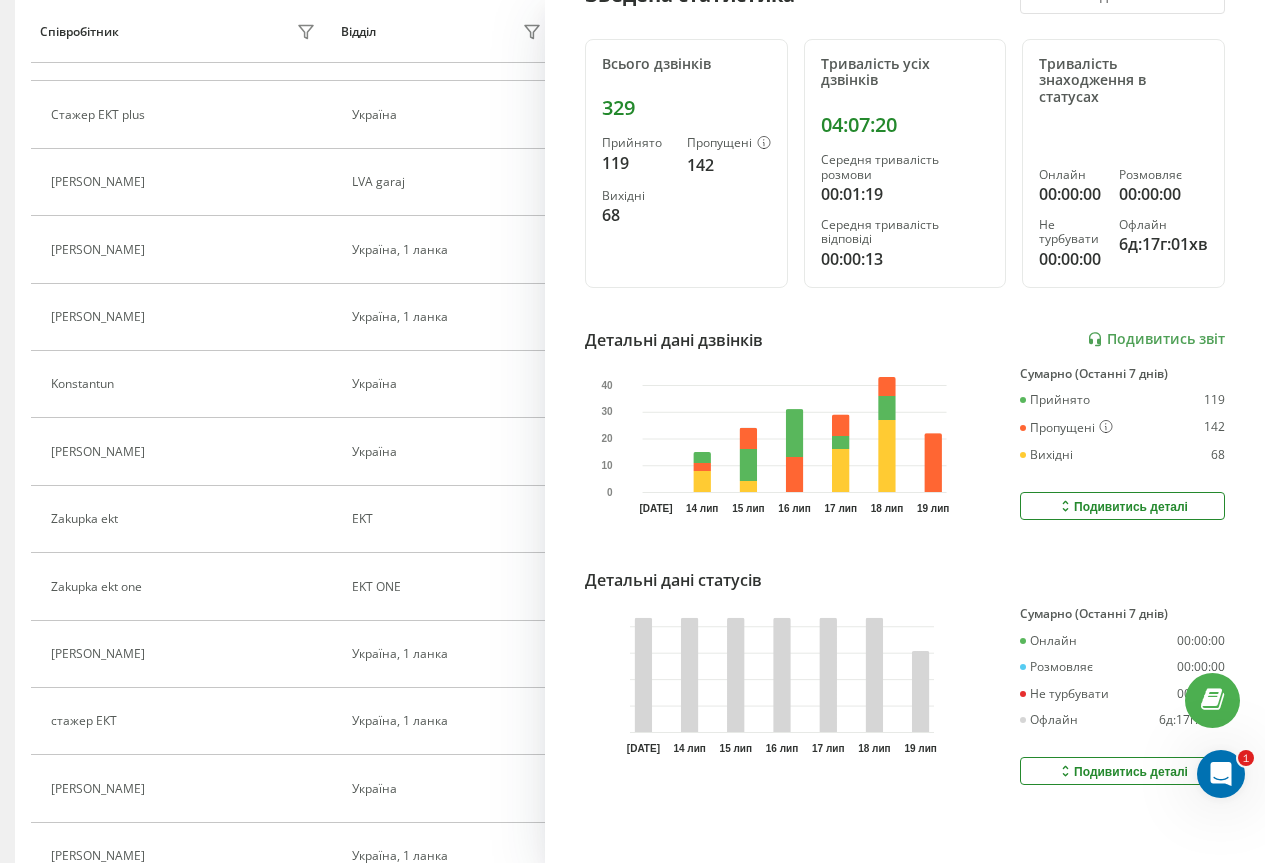 scroll, scrollTop: 1107, scrollLeft: 0, axis: vertical 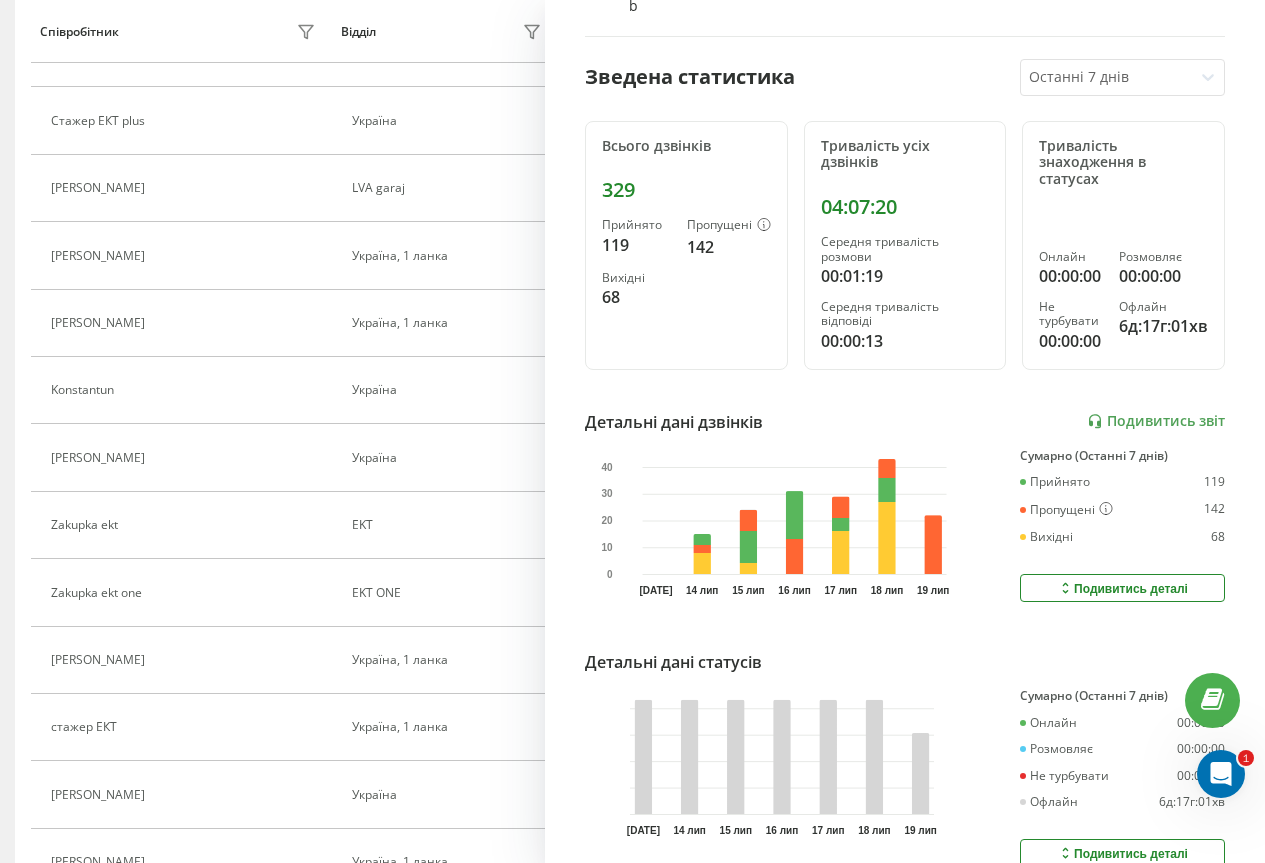 click on "Подивитись деталі" at bounding box center (1122, 588) 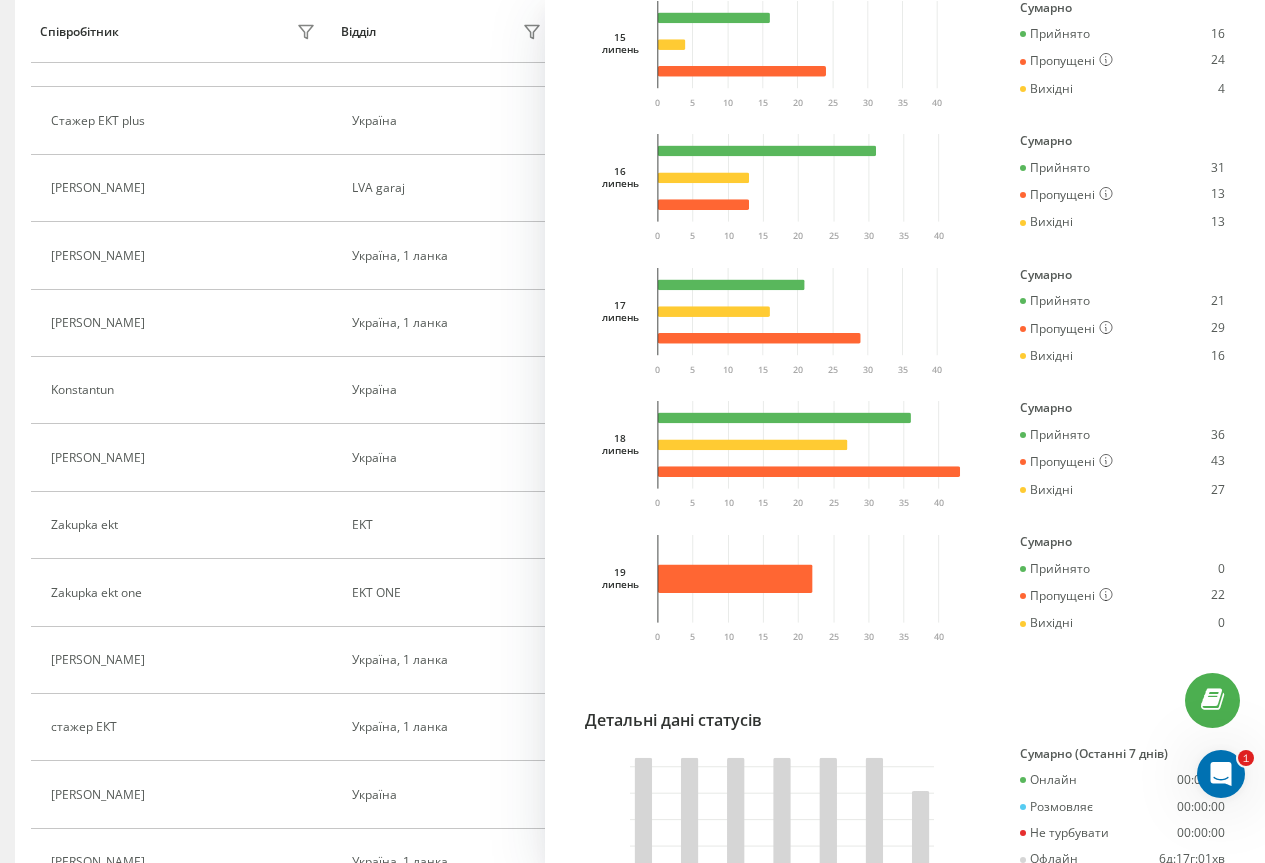scroll, scrollTop: 1076, scrollLeft: 0, axis: vertical 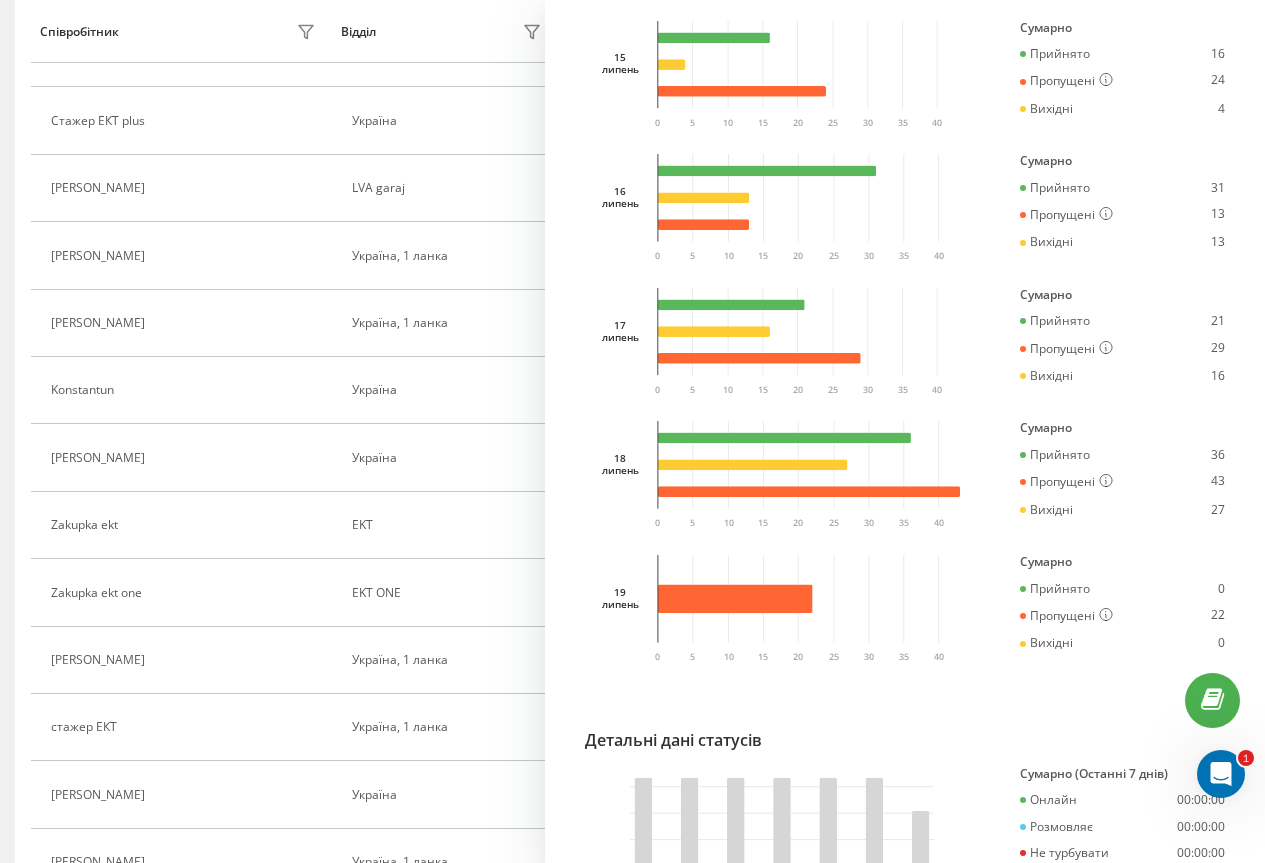 click on "Активні дзвінки Співробітники проєкту Оберіть відділ   31   Всього акаунтів   0   Онлайн   0   Розмовляють   0   Не турбувати   31   Офлайн Співробітник Відділ Статус В статусі User Agent [PERSON_NAME] Україна Офлайн 05 : 57 : 28 W Ringostat Smart Phone 1.2.3 HR manager Офлайн 00 : 21 : 50 [PERSON_NAME] 00 : 21 : 50 JsSIP [PERSON_NAME] 00 : 21 : 50 Luda Україна, 1 ланка Офлайн 00 : 21 : 50 [PERSON_NAME] 00 : 21 : 50 Менеджер три Україна Офлайн 00 : 21 : 50 [PERSON_NAME] 00 : 21 : 50 [PERSON_NAME] Україна, 1 ланка Офлайн 00 : 21 : 50 [PERSON_NAME] Україна, 1 [PERSON_NAME] 00 : 21 : 50 [PERSON_NAME] Україна Офлайн 00 : 21 : 50 dupetcher Україна Офлайн 00 : 21 :" at bounding box center (632, 164) 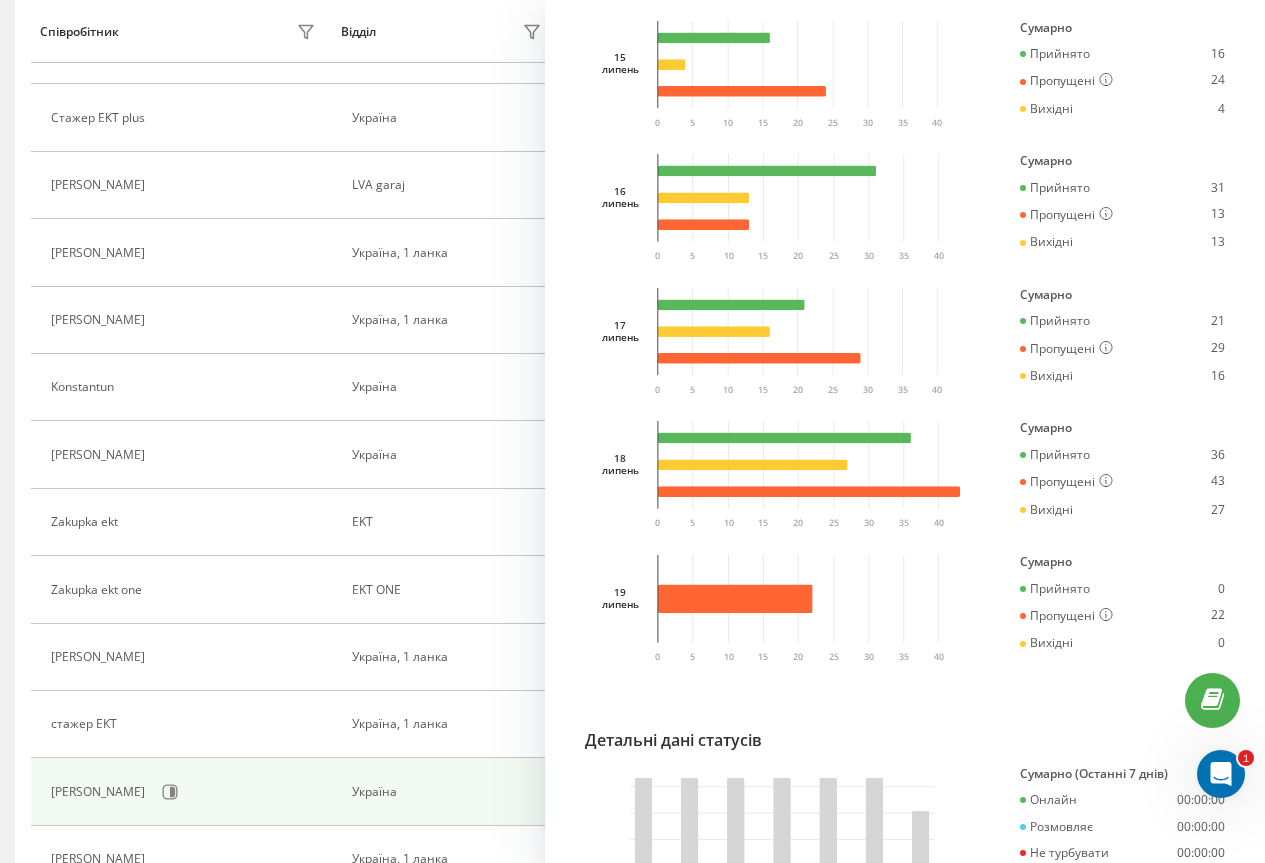 scroll, scrollTop: 1620, scrollLeft: 0, axis: vertical 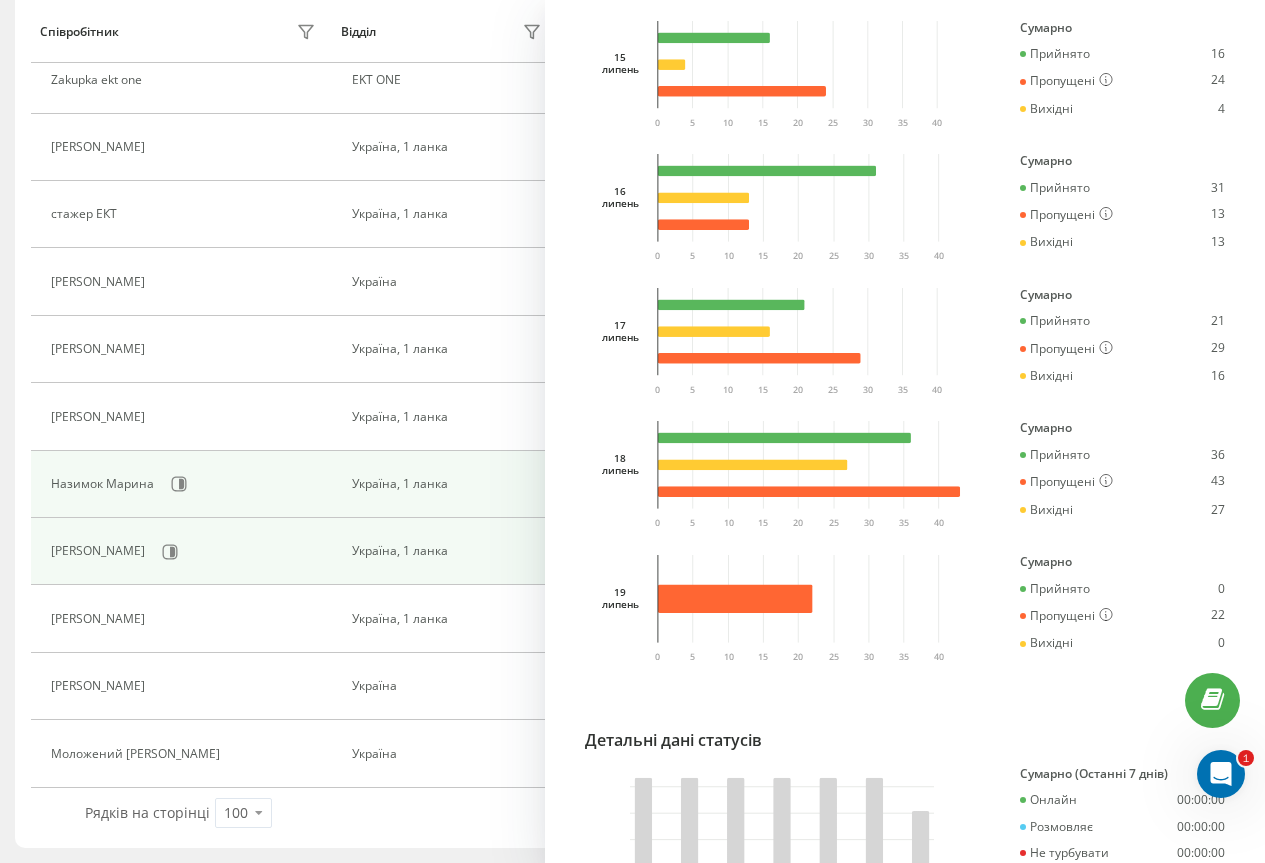 click on "[PERSON_NAME]" at bounding box center (186, 552) 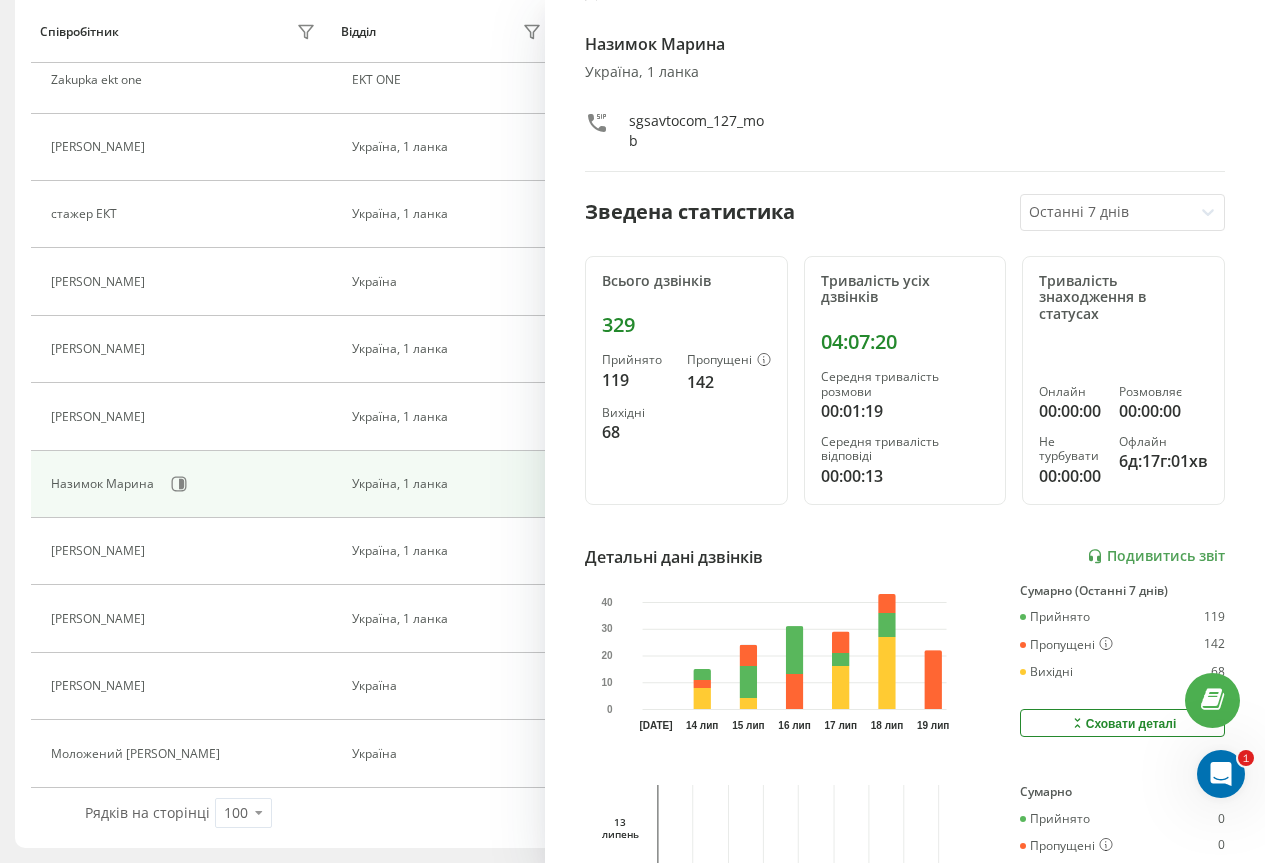 scroll, scrollTop: 0, scrollLeft: 0, axis: both 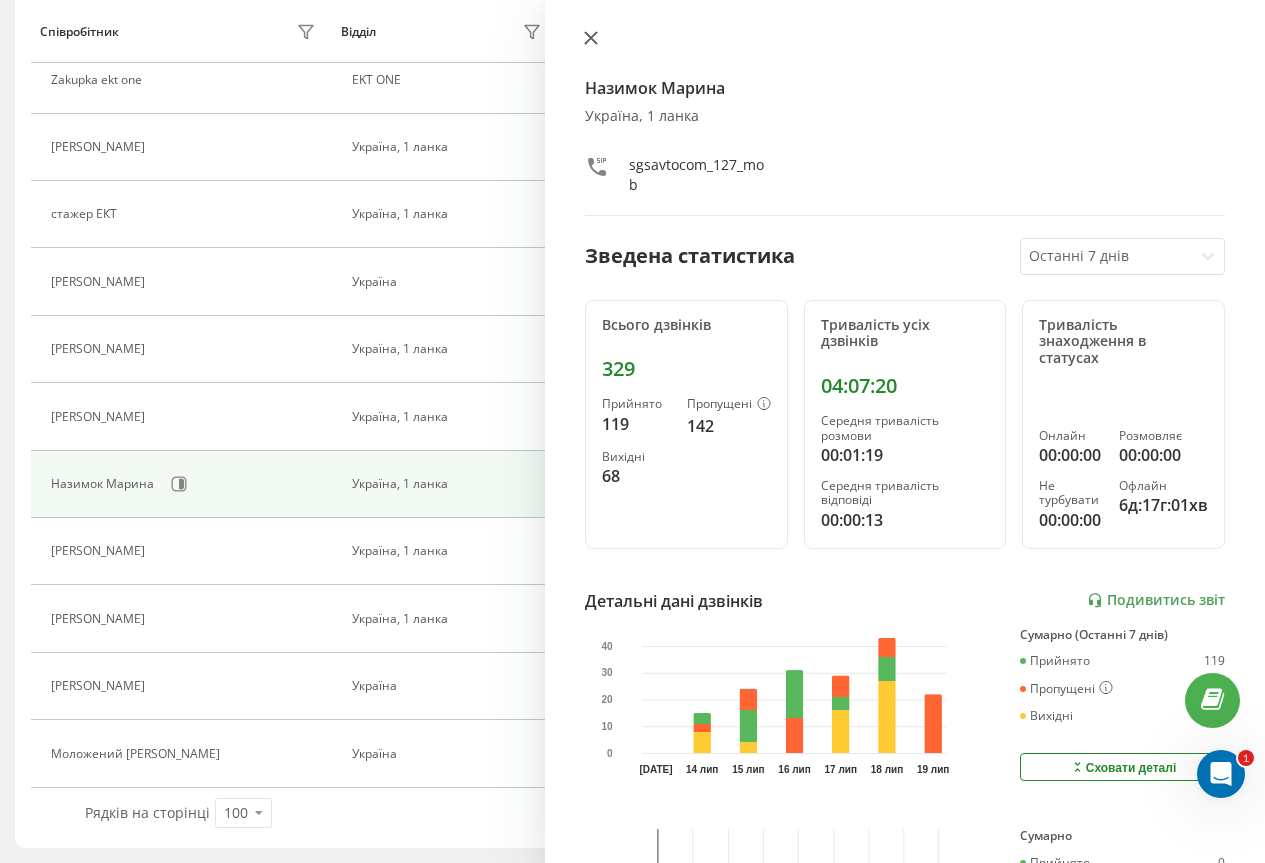 click 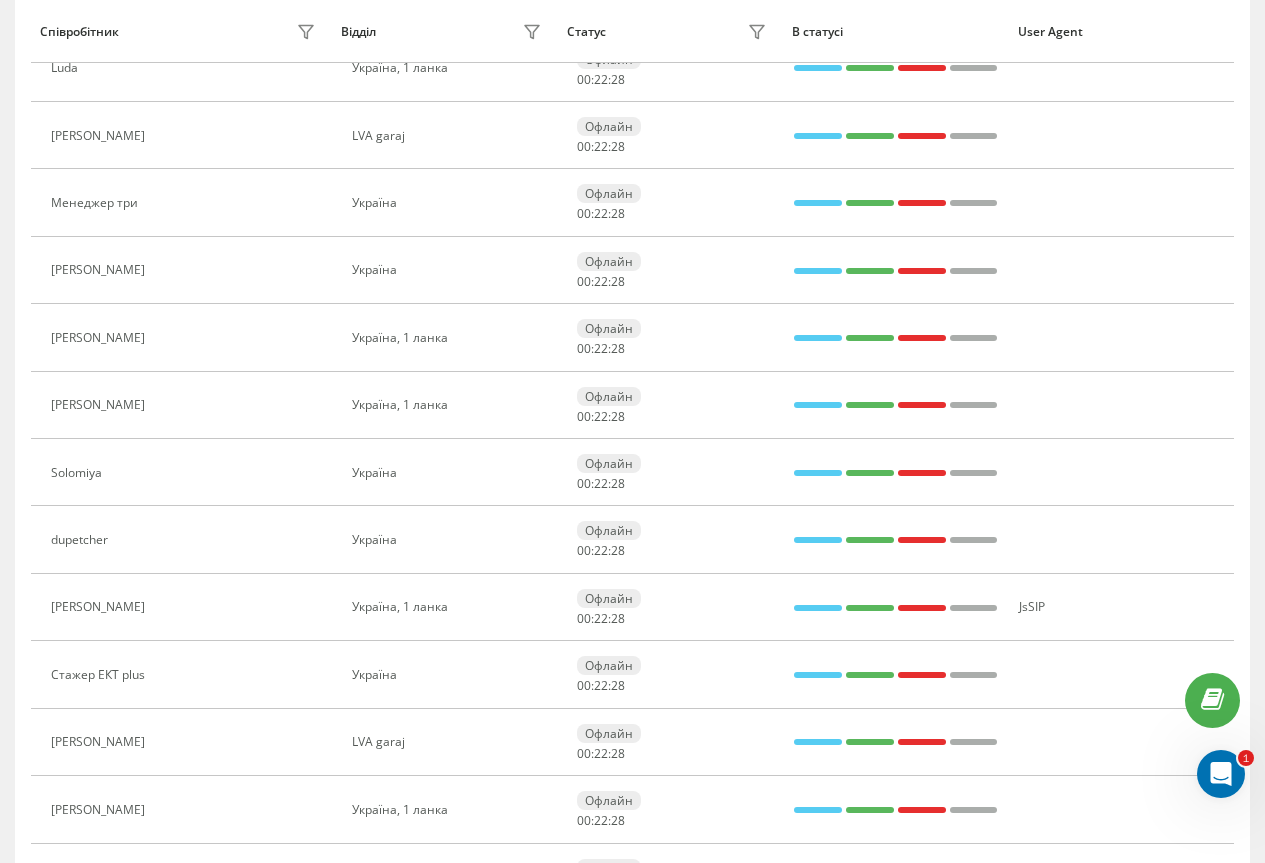 scroll, scrollTop: 20, scrollLeft: 0, axis: vertical 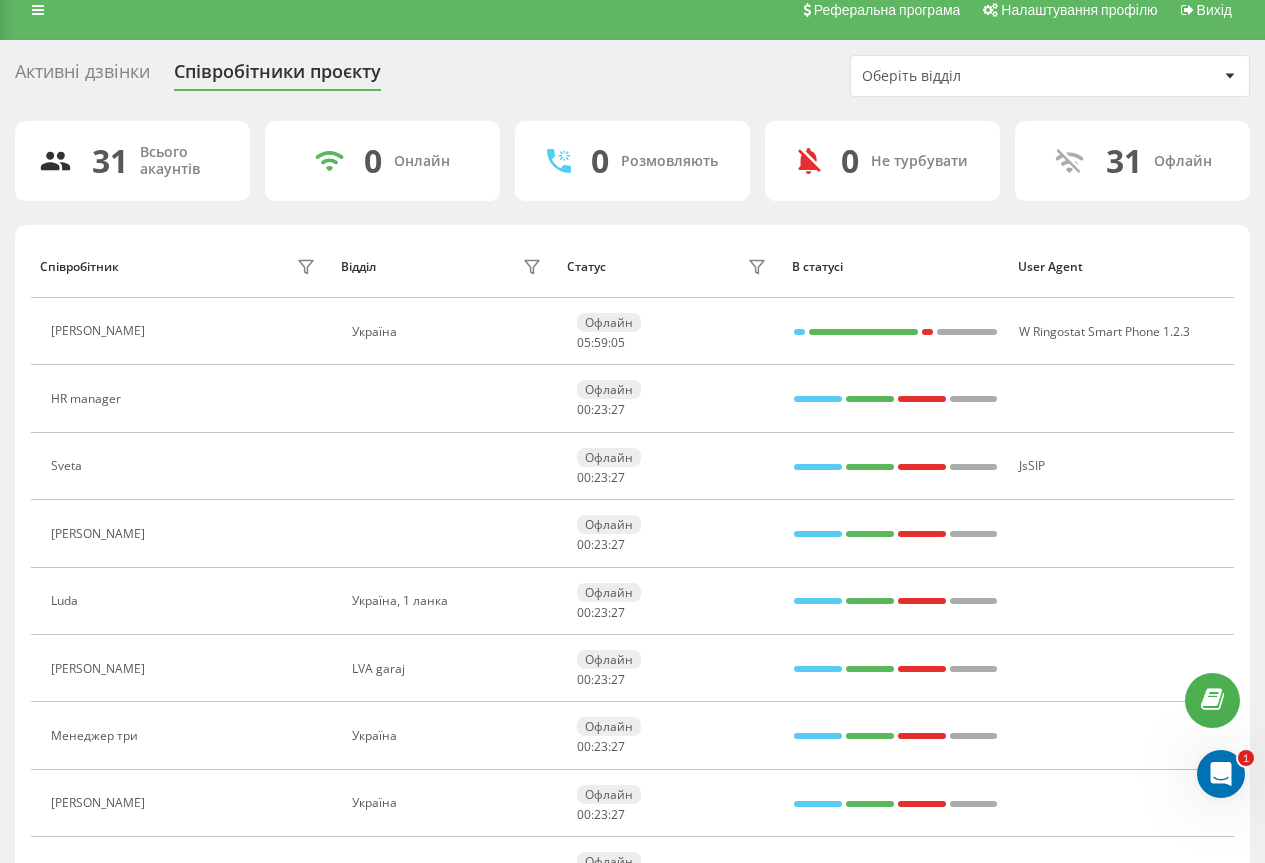 click on "Активні дзвінки Співробітники проєкту Оберіть відділ" at bounding box center [632, 76] 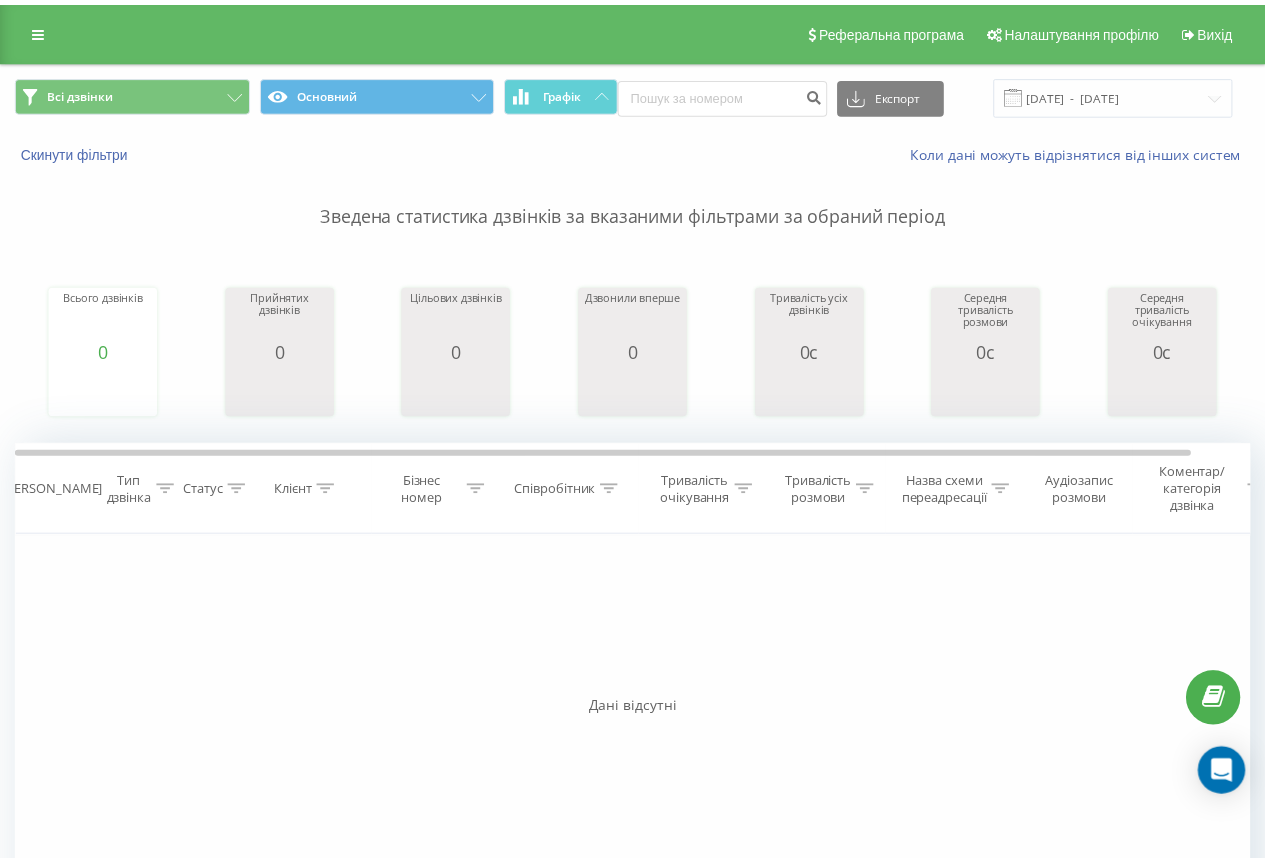 scroll, scrollTop: 0, scrollLeft: 0, axis: both 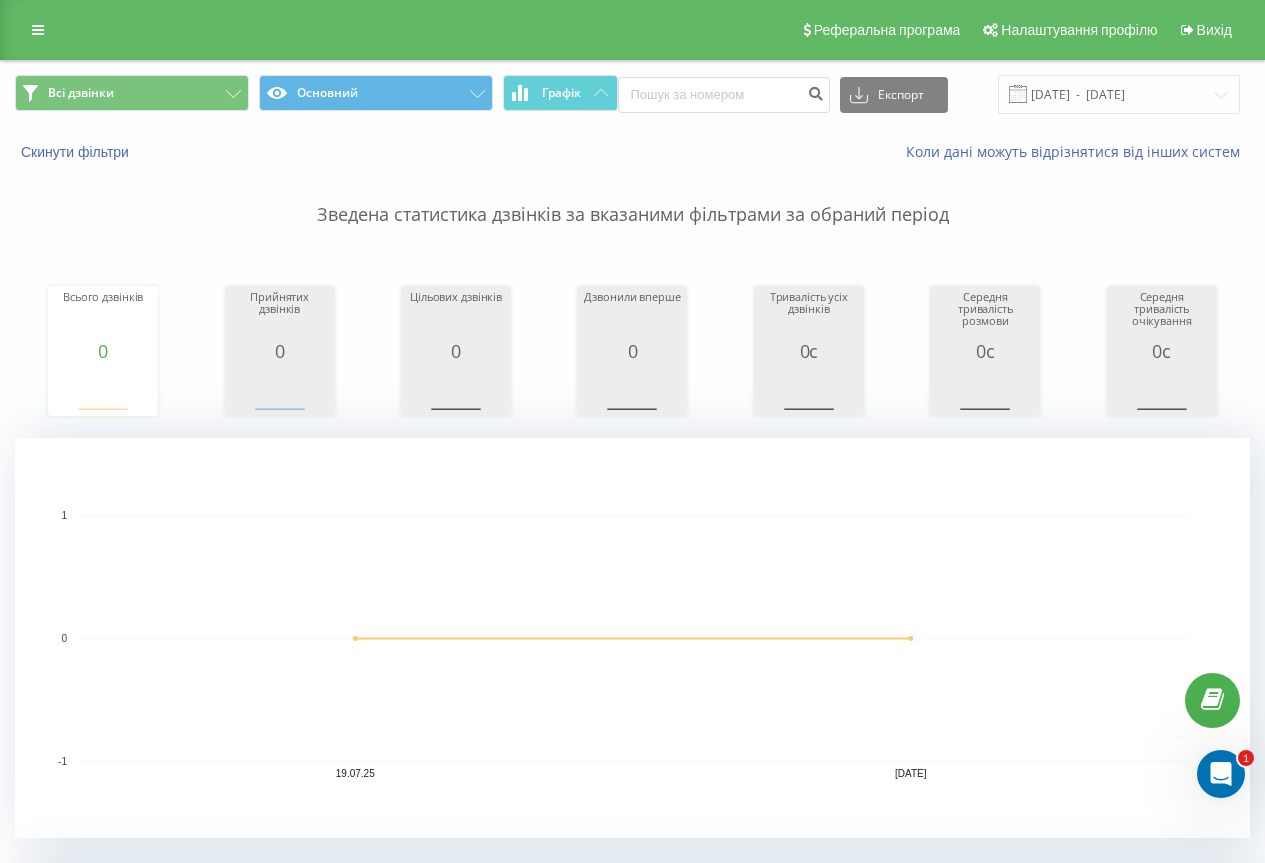 click on "Зведена статистика дзвінків за вказаними фільтрами за обраний період" at bounding box center (632, 195) 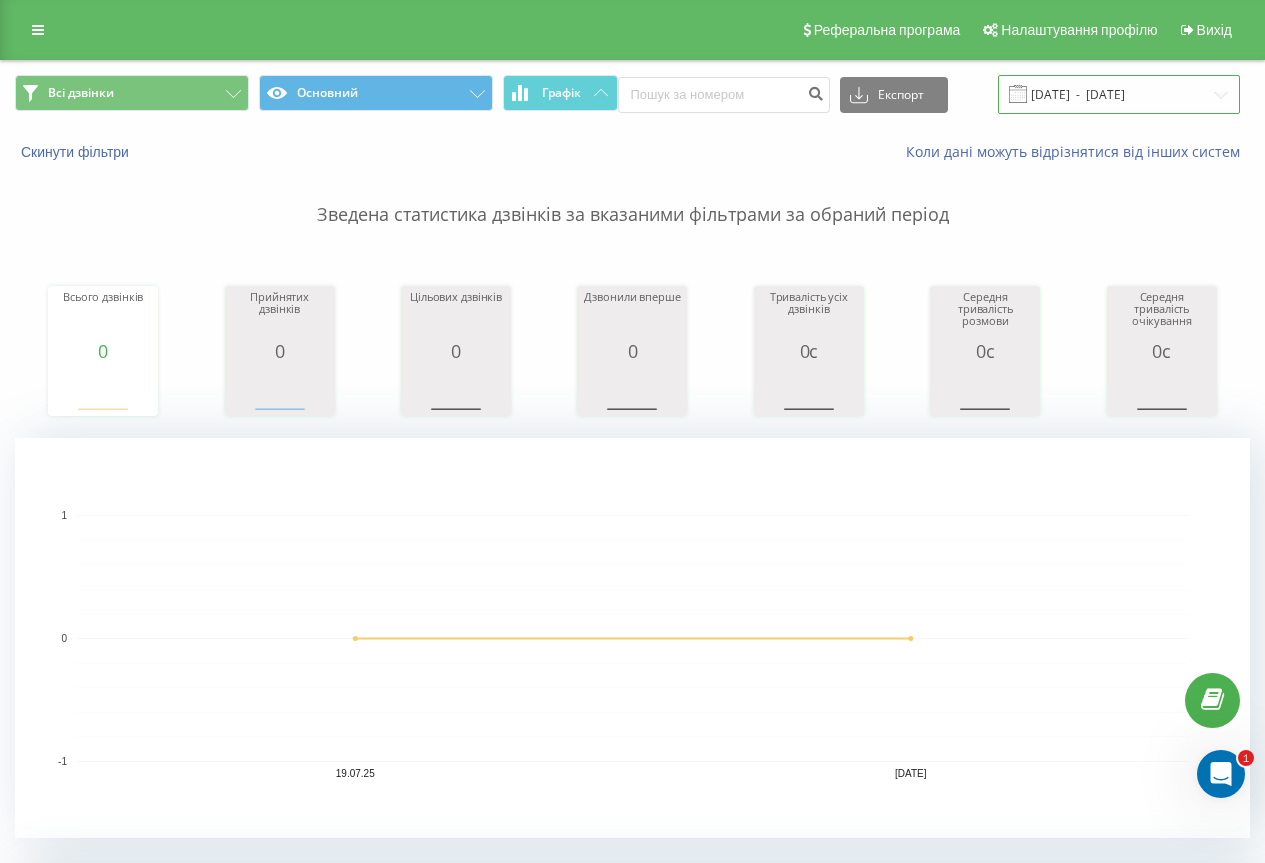 click on "19.07.2025  -  20.07.2025" at bounding box center (1119, 94) 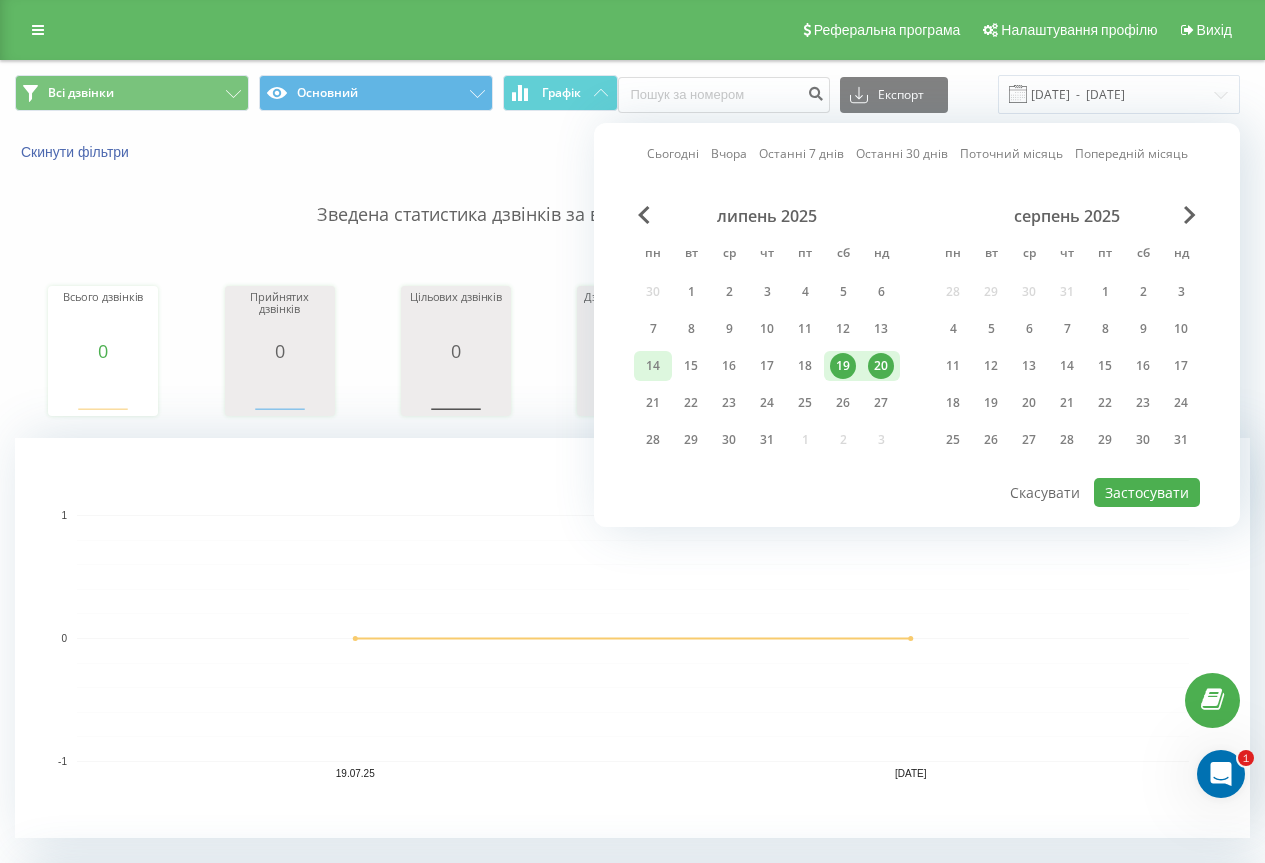 click on "14" at bounding box center (653, 366) 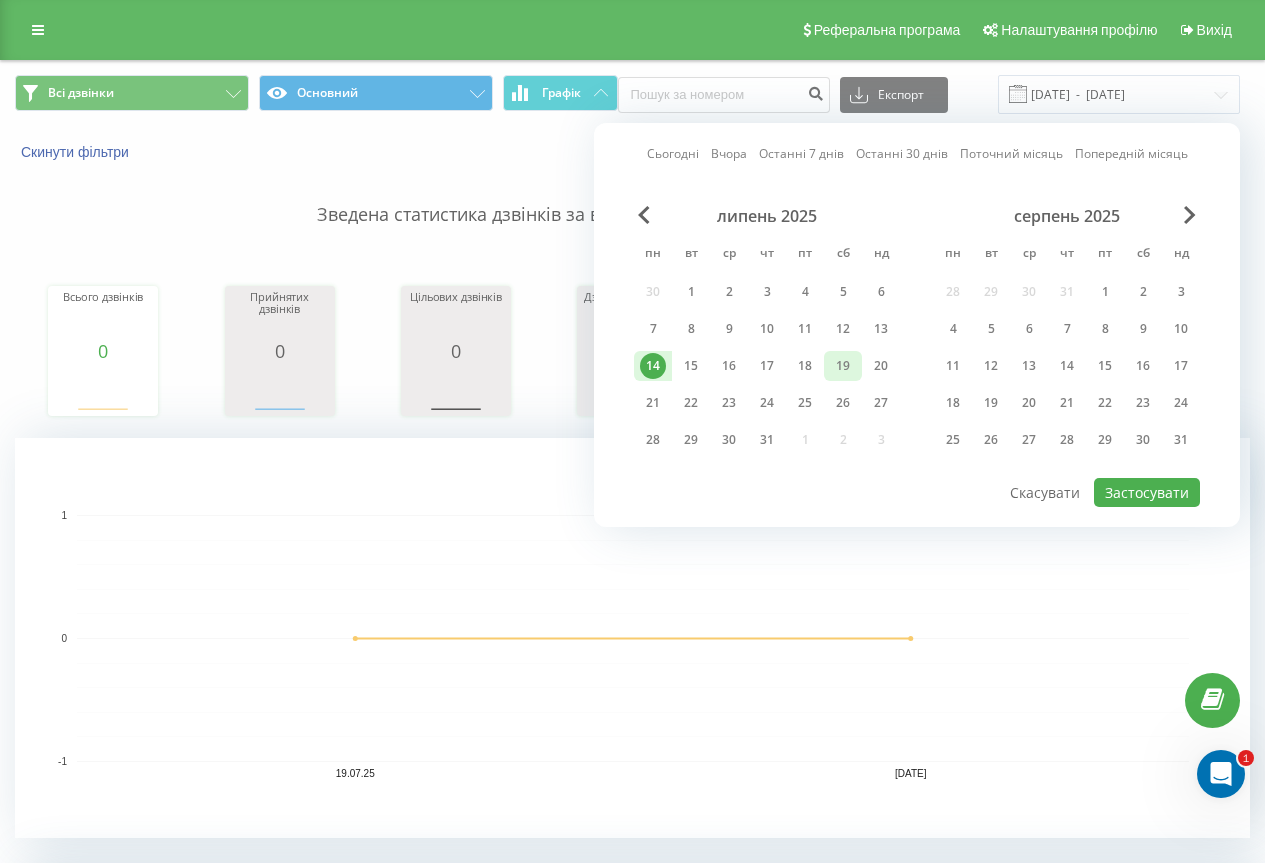 click on "19" at bounding box center [843, 366] 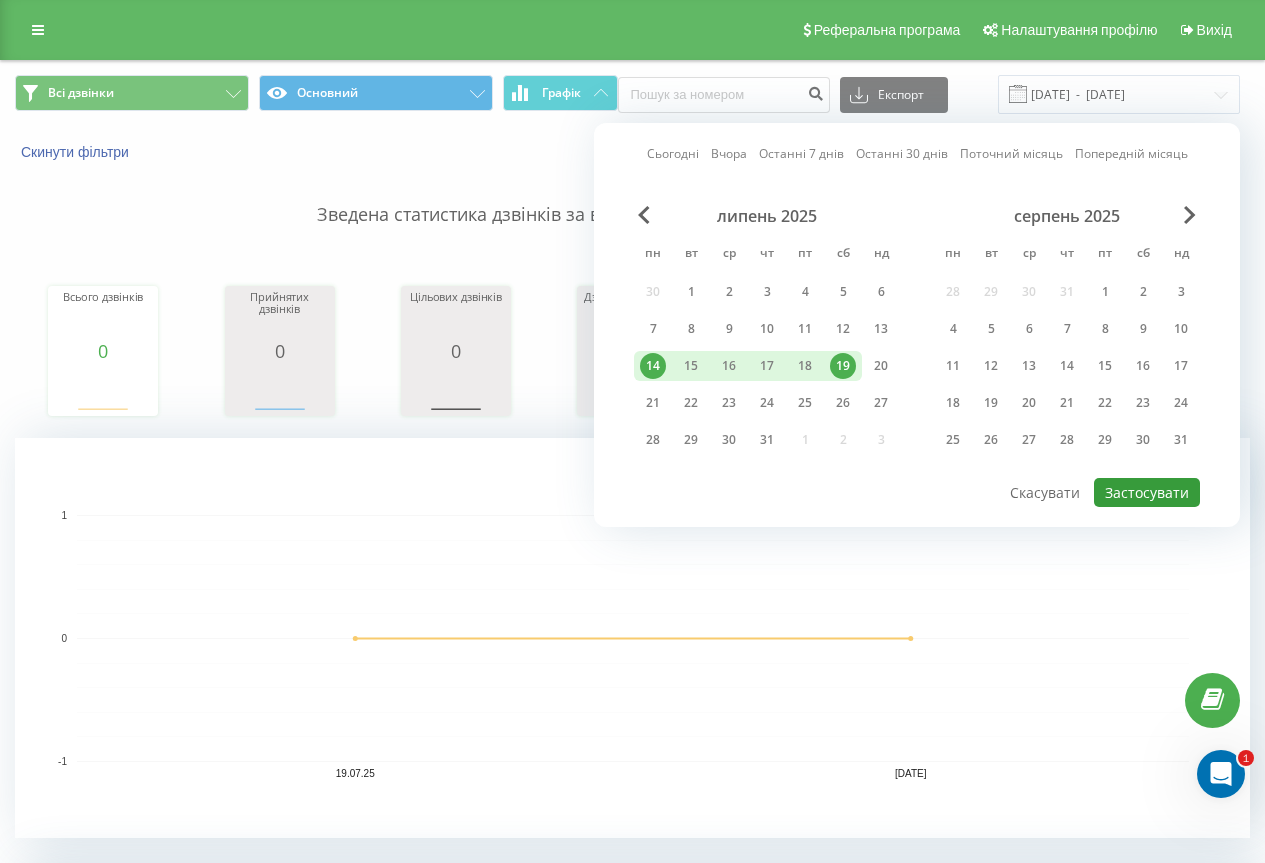 click on "Застосувати" at bounding box center (1147, 492) 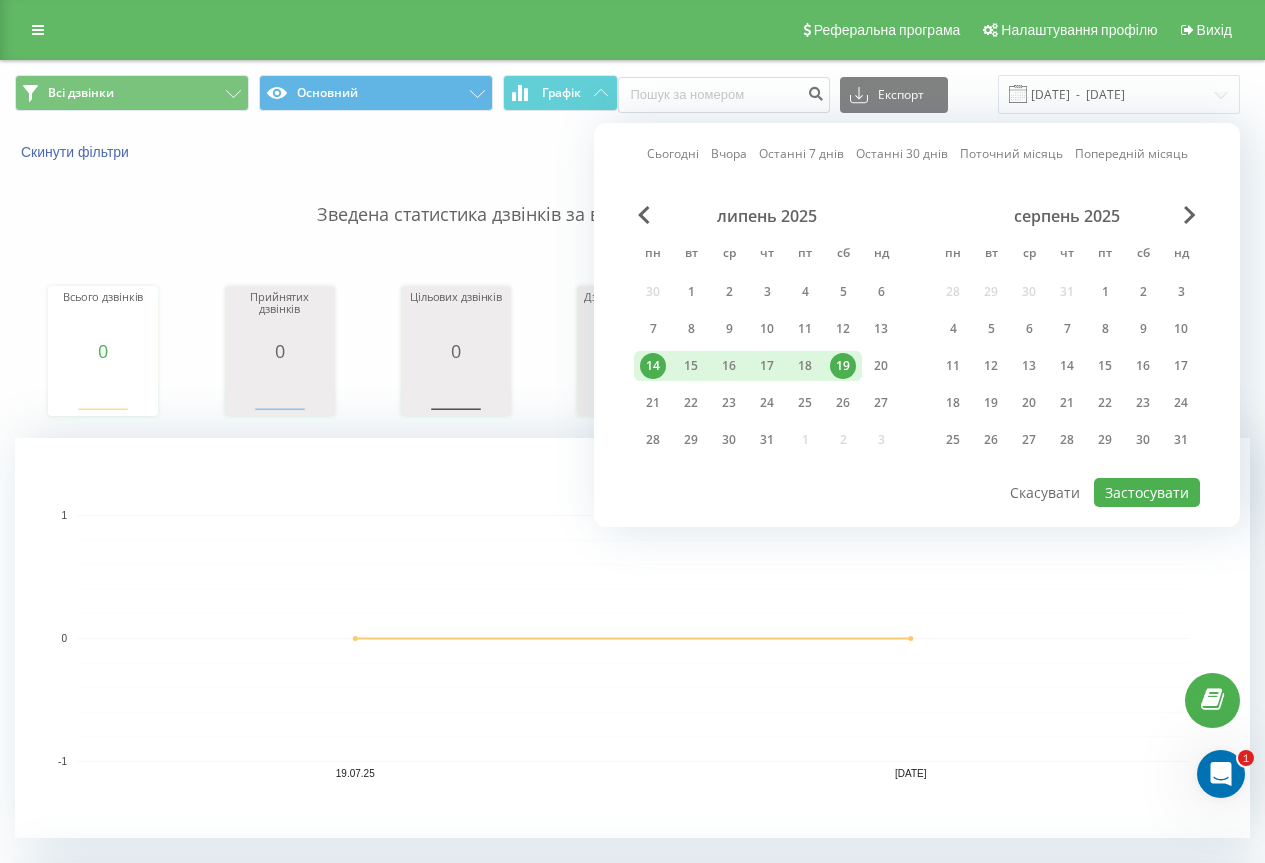 type on "14.07.2025  -  19.07.2025" 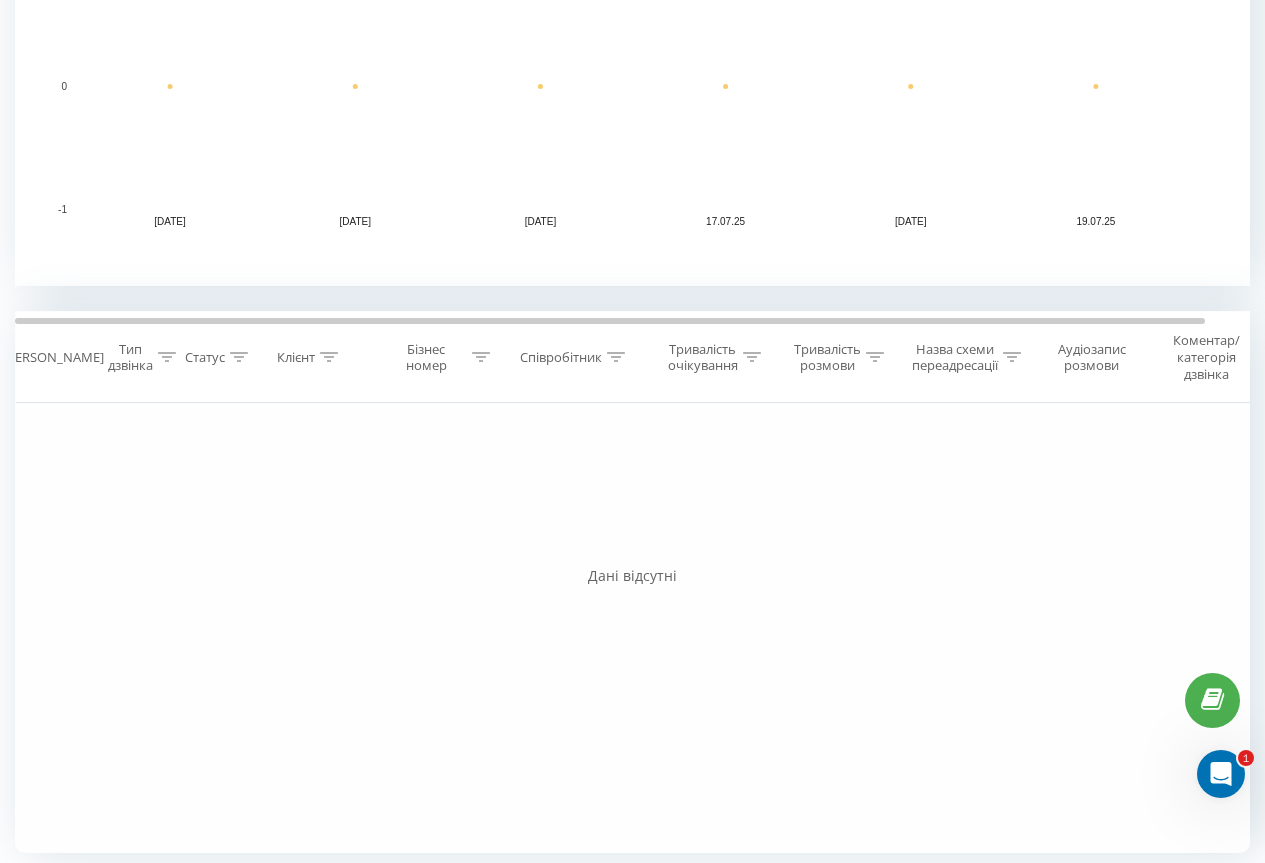 scroll, scrollTop: 559, scrollLeft: 0, axis: vertical 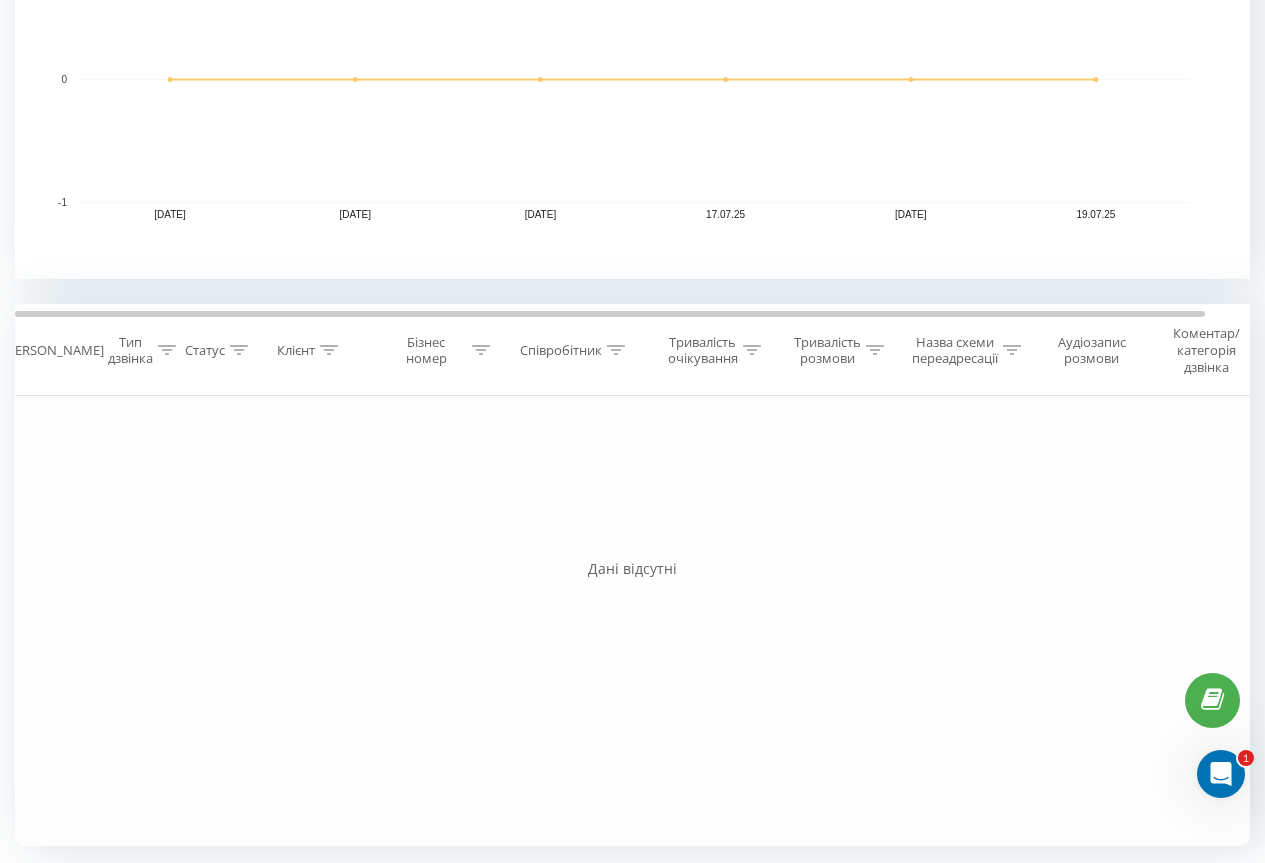 click on "Всі дзвінки Основний Графік Експорт .csv .xls .xlsx 14.07.2025  -  19.07.2025 Скинути фільтри Коли дані можуть відрізнятися вiд інших систем Зведена статистика дзвінків за вказаними фільтрами за обраний період Всього дзвінків 0 date totalCalls 14.07.25 0 15.07.25 0 16.07.25 0 17.07.25 0 18.07.25 0 19.07.25 0 19.07… Прийнятих дзвінків 0 date answeredCalls 14.07.25 0 15.07.25 0 16.07.25 0 17.07.25 0 18.07.25 0 19.07.25 0 17.07.25 Цільових дзвінків 0 date properCalls 14.07.25 0 15.07.25 0 16.07.25 0 17.07.25 0 18.07.25 0 19.07.25 0 17.07.25 Дзвонили вперше 0 date uniqueCalls 14.07.25 0 15.07.25 0 16.07.25 0 17.07.25 0 18.07.25 0 19.07.25 0 17.07.25 Тривалість усіх дзвінків 0с date allConversationsLength 14.07.25 0 15.07.25 0 16.07.25 0 17.07.25 0 18.07.25 0 19.07.25 0 17.07.25 0с date" at bounding box center [632, 182] 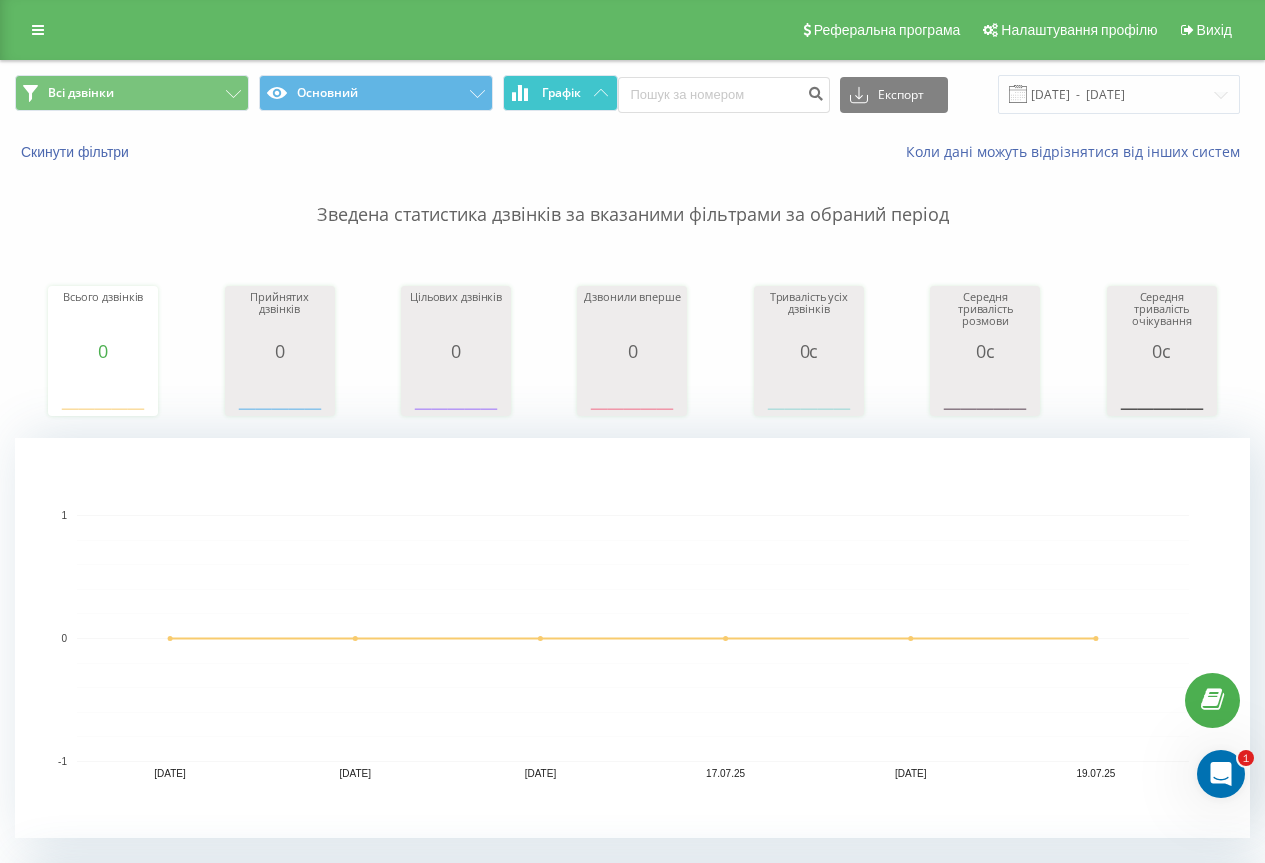 click on "Графік" at bounding box center [560, 93] 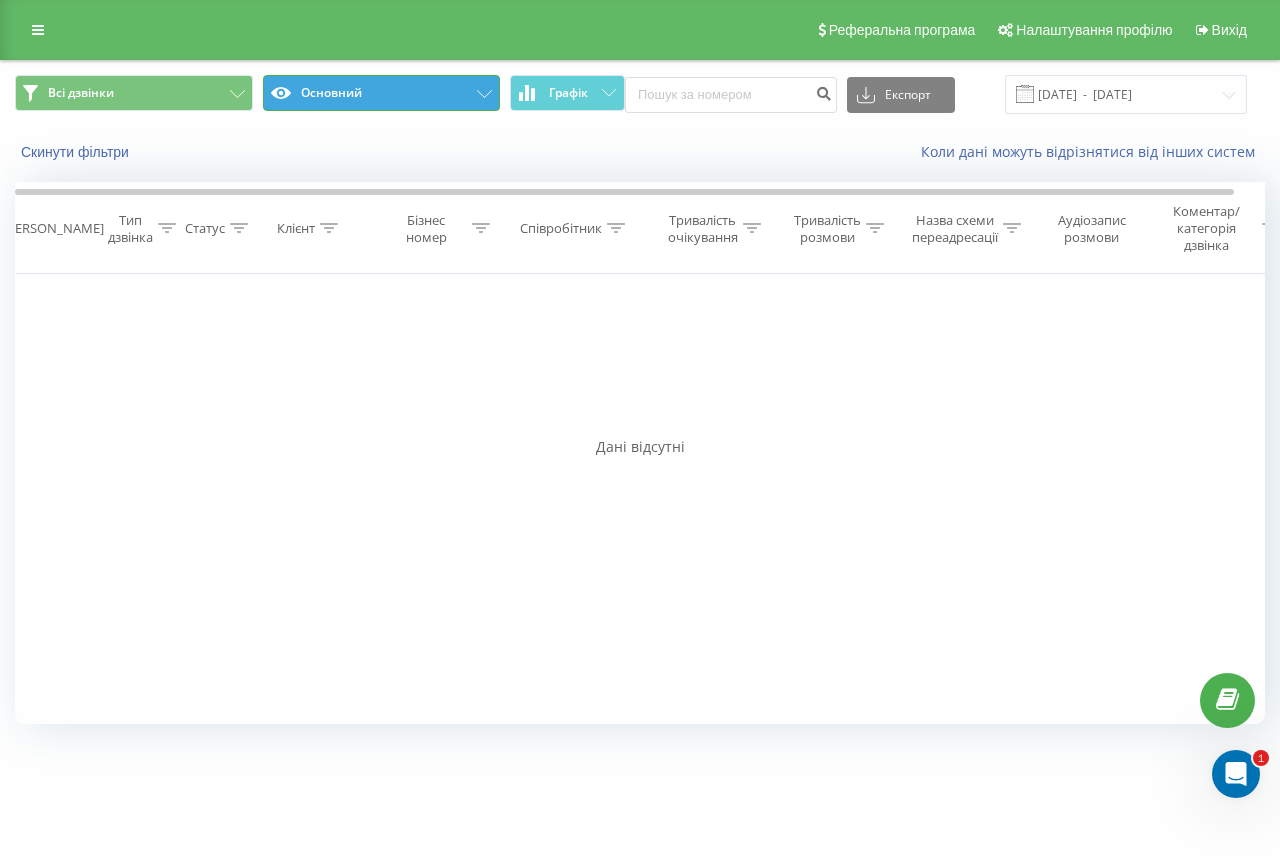 click on "Основний" at bounding box center [382, 93] 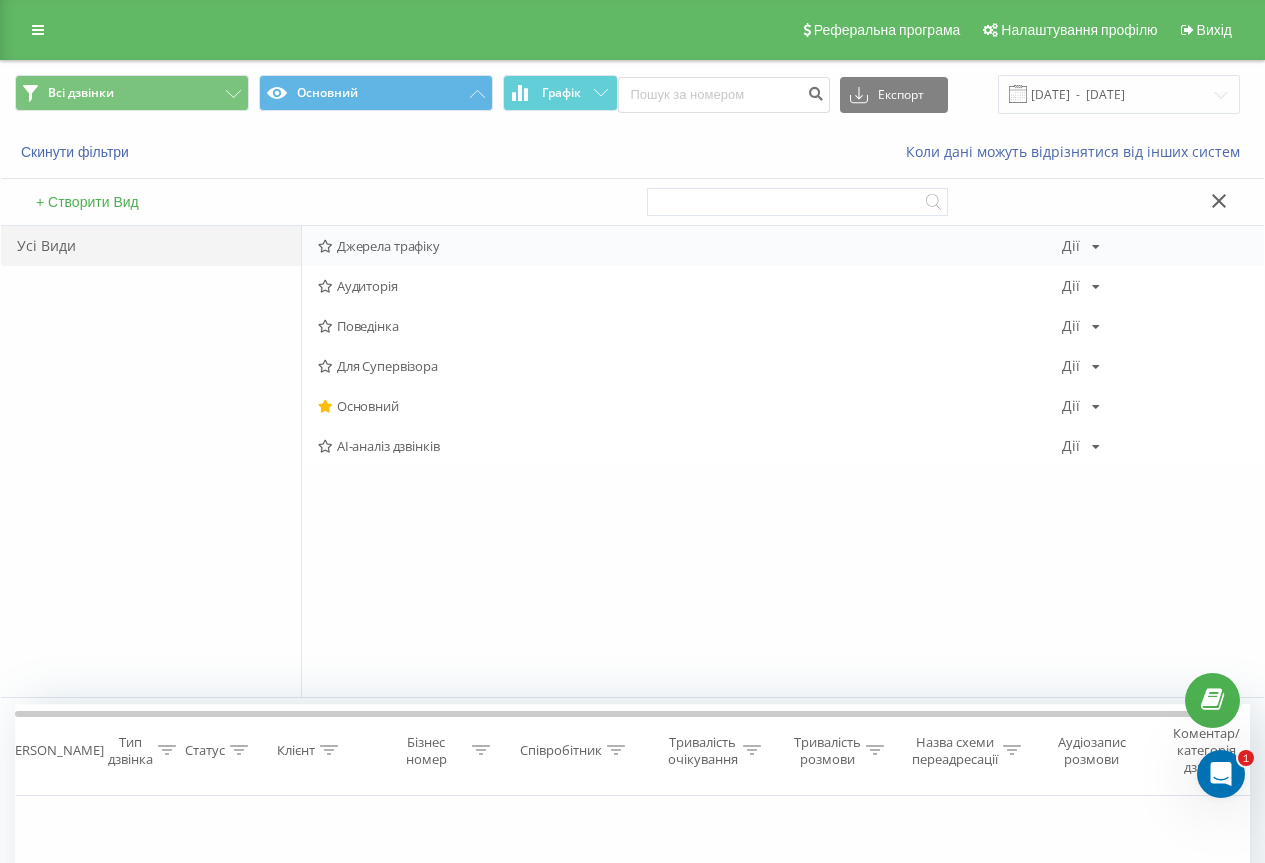 click at bounding box center [1096, 247] 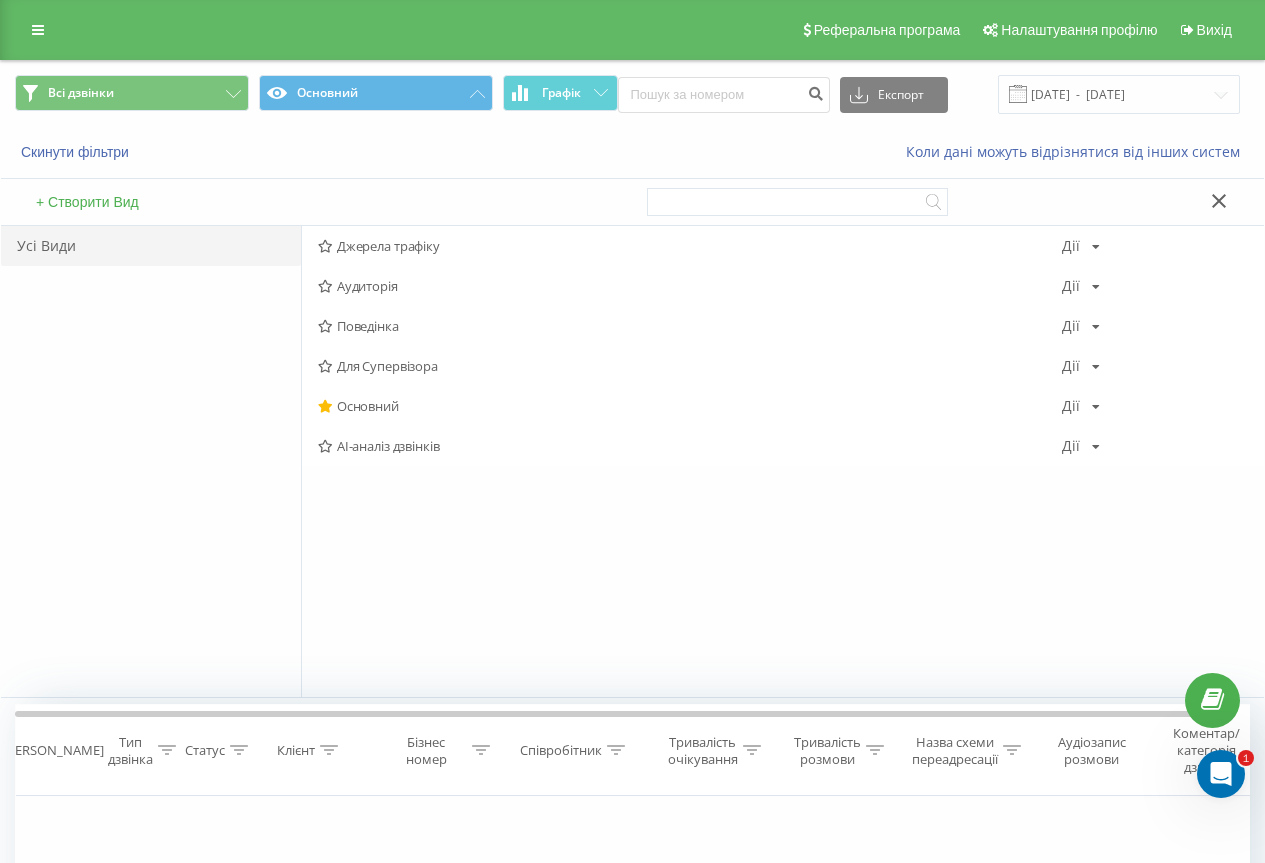 click on "Джерела трафіку Дії Редагувати Копіювати Видалити За замовчуванням Поділитися Аудиторія Дії Редагувати Копіювати Видалити За замовчуванням Поділитися Поведінка Дії Редагувати Копіювати Видалити За замовчуванням Поділитися Для Супервізора Дії Редагувати Копіювати Видалити За замовчуванням Поділитися Основний Дії Редагувати Копіювати Видалити За замовчуванням Поділитися AI-аналіз дзвінків Дії Редагувати Копіювати Видалити За замовчуванням Поділитися" at bounding box center [782, 461] 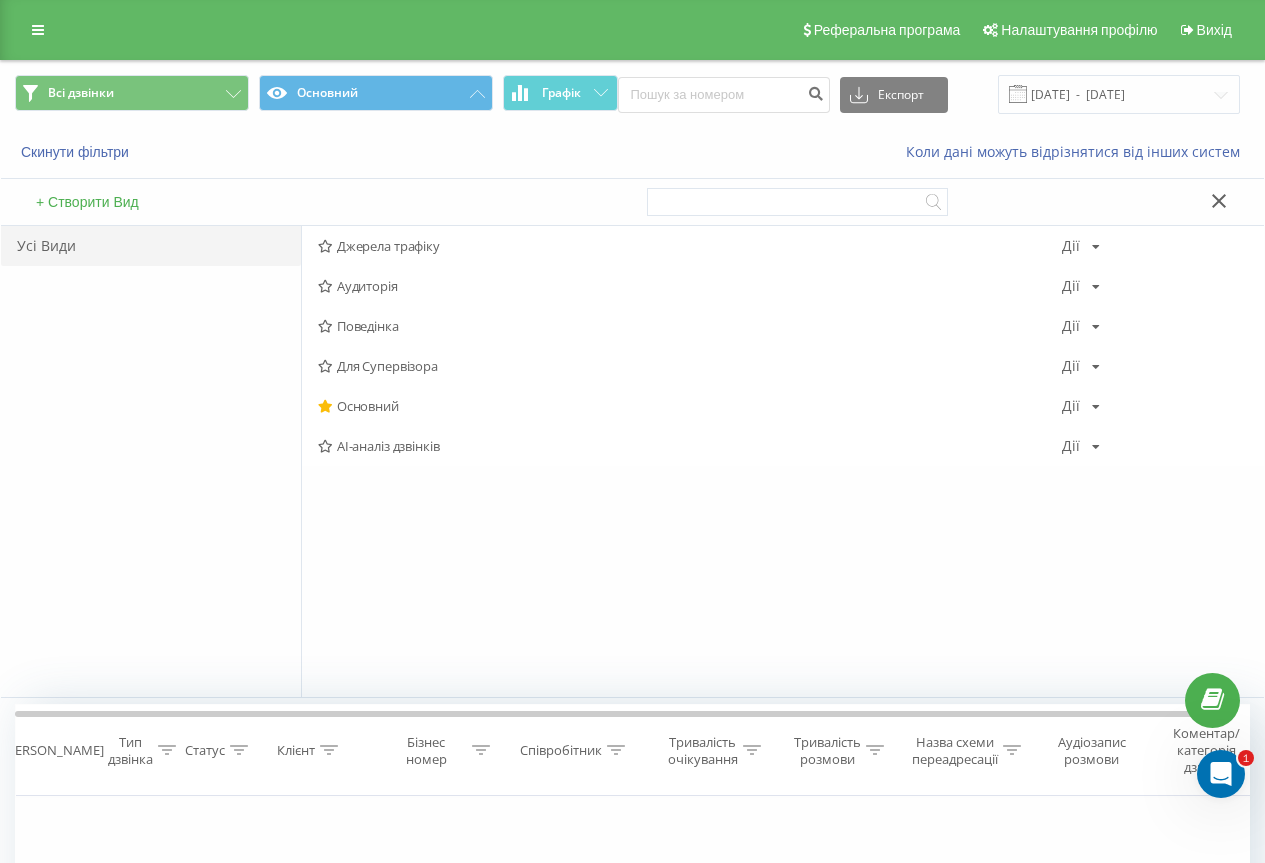 click on "Усі Види" at bounding box center (151, 461) 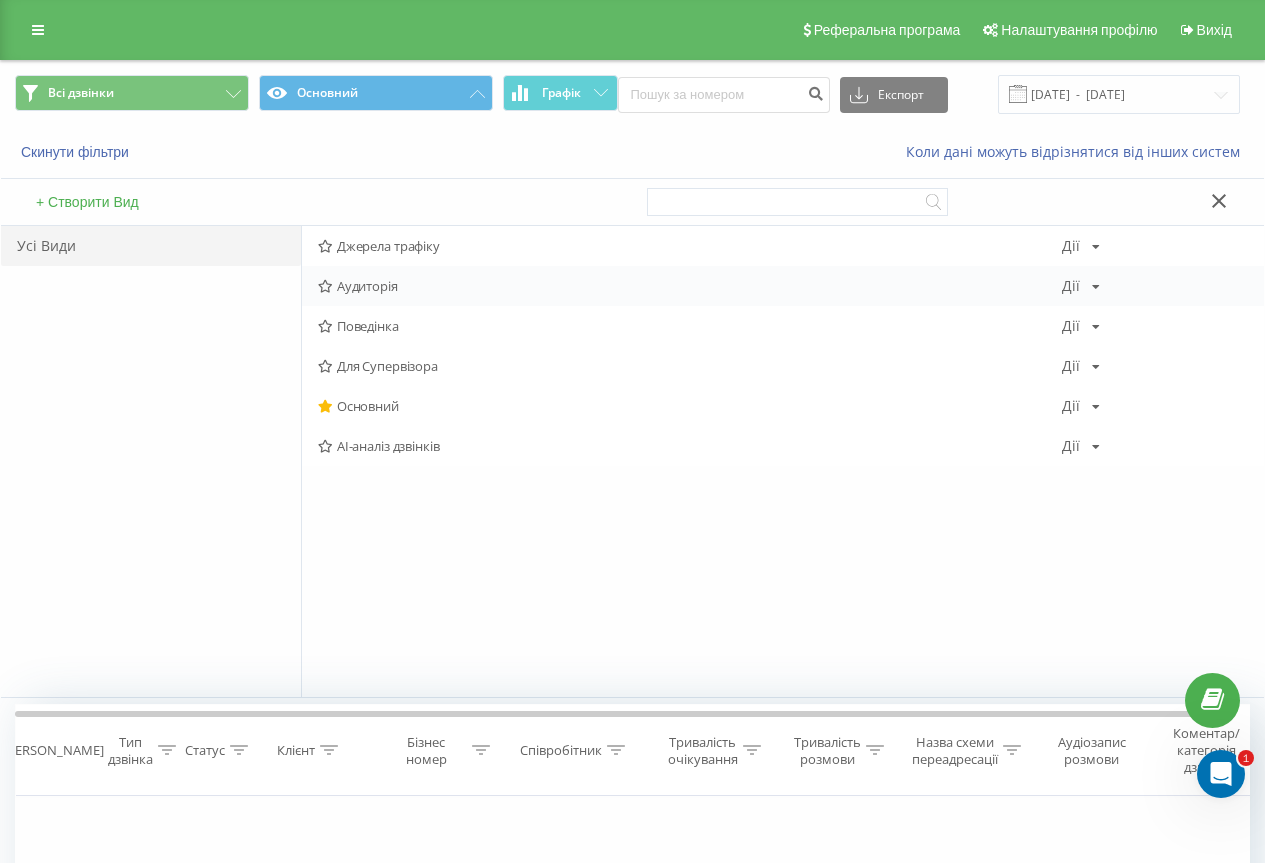click on "Аудиторія Дії Редагувати Копіювати Видалити За замовчуванням Поділитися" at bounding box center [783, 286] 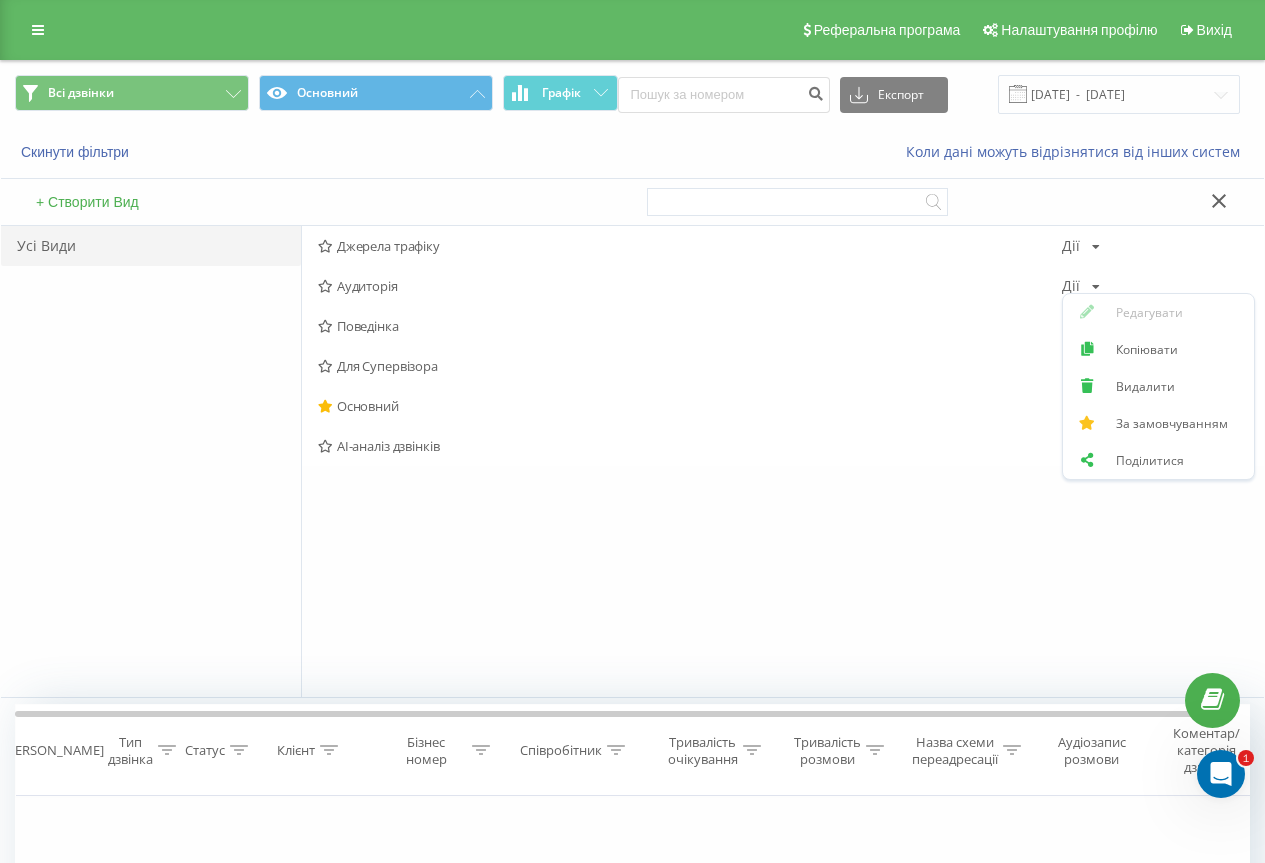 click on "Джерела трафіку Дії Редагувати Копіювати Видалити За замовчуванням Поділитися Аудиторія Дії Редагувати Копіювати Видалити За замовчуванням Поділитися Поведінка Дії Редагувати Копіювати Видалити За замовчуванням Поділитися Для Супервізора Дії Редагувати Копіювати Видалити За замовчуванням Поділитися Основний Дії Редагувати Копіювати Видалити За замовчуванням Поділитися AI-аналіз дзвінків Дії Редагувати Копіювати Видалити За замовчуванням Поділитися" at bounding box center (782, 461) 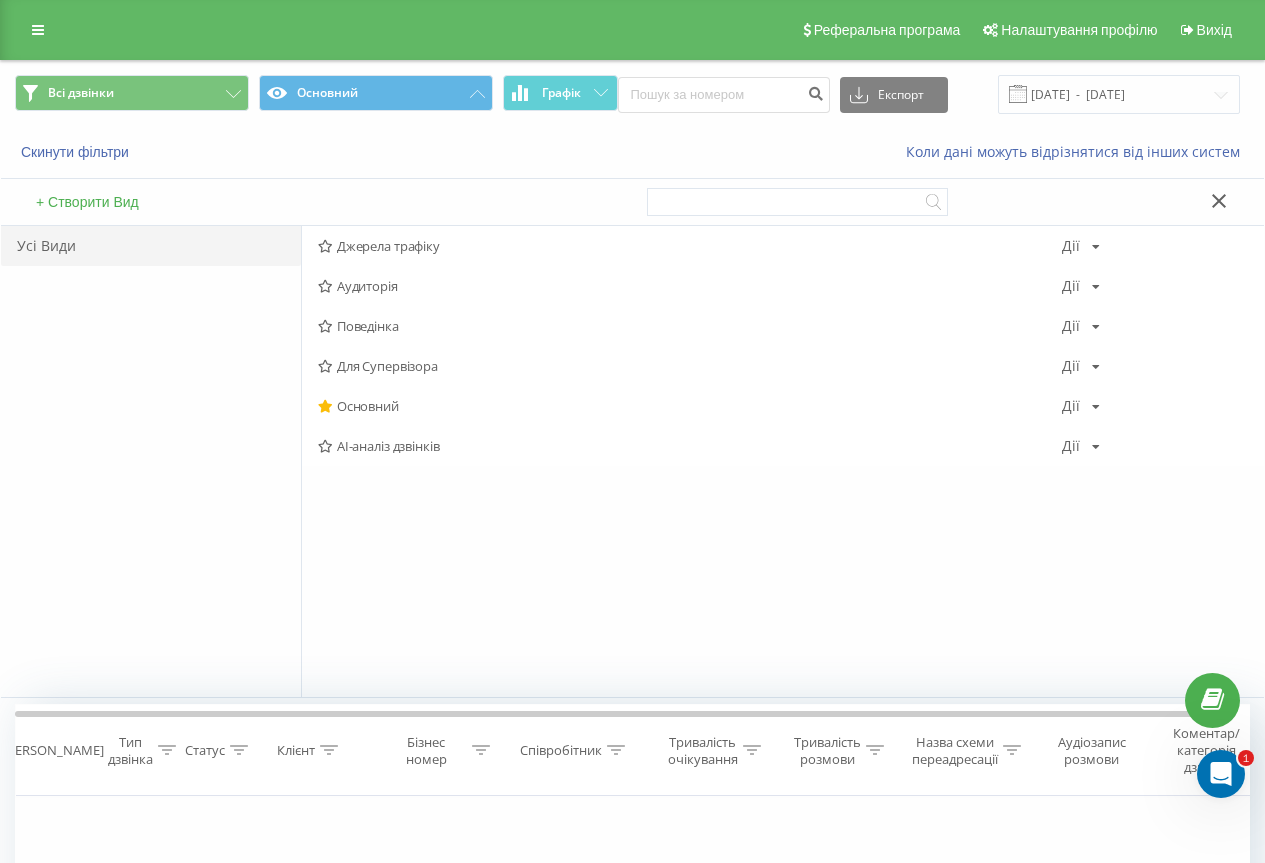 click on "Тип дзвінка" at bounding box center (130, 751) 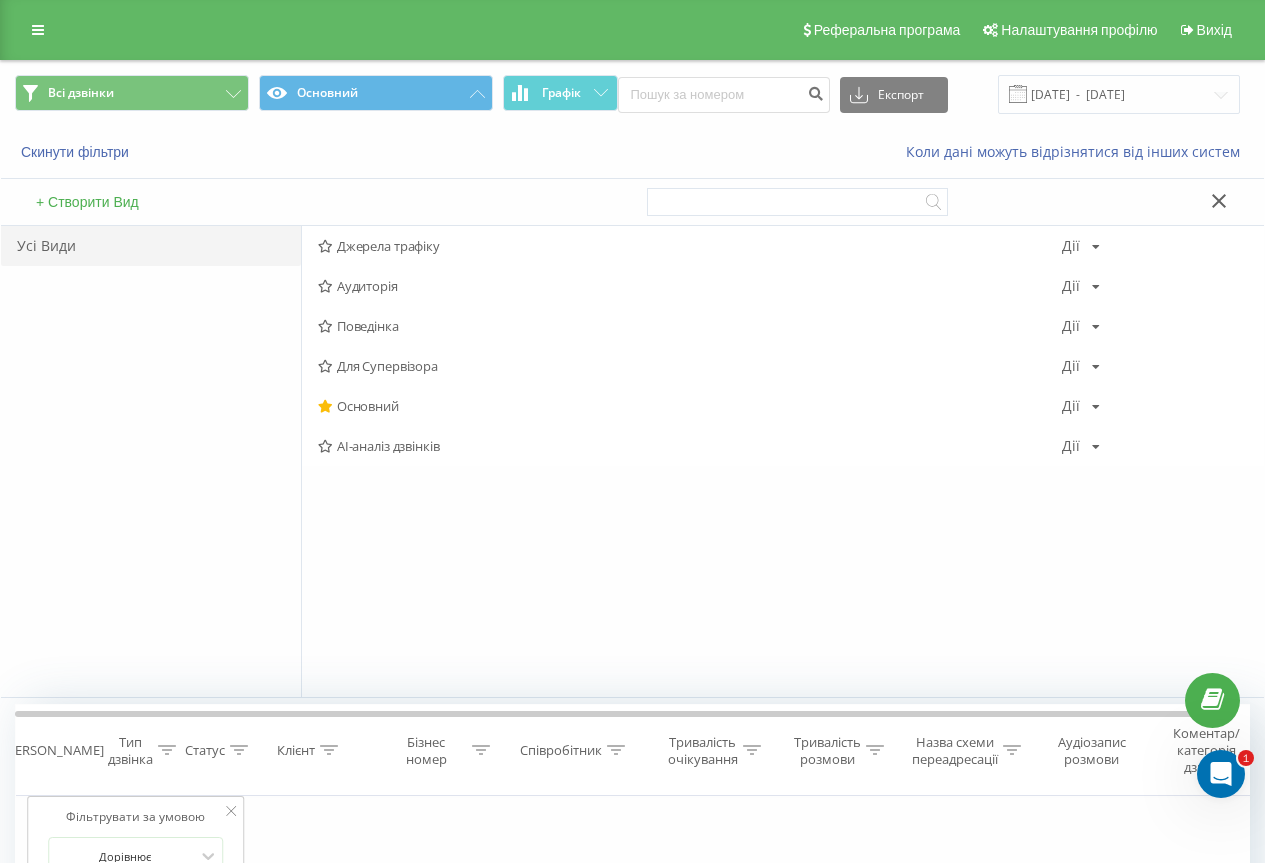 scroll, scrollTop: 400, scrollLeft: 0, axis: vertical 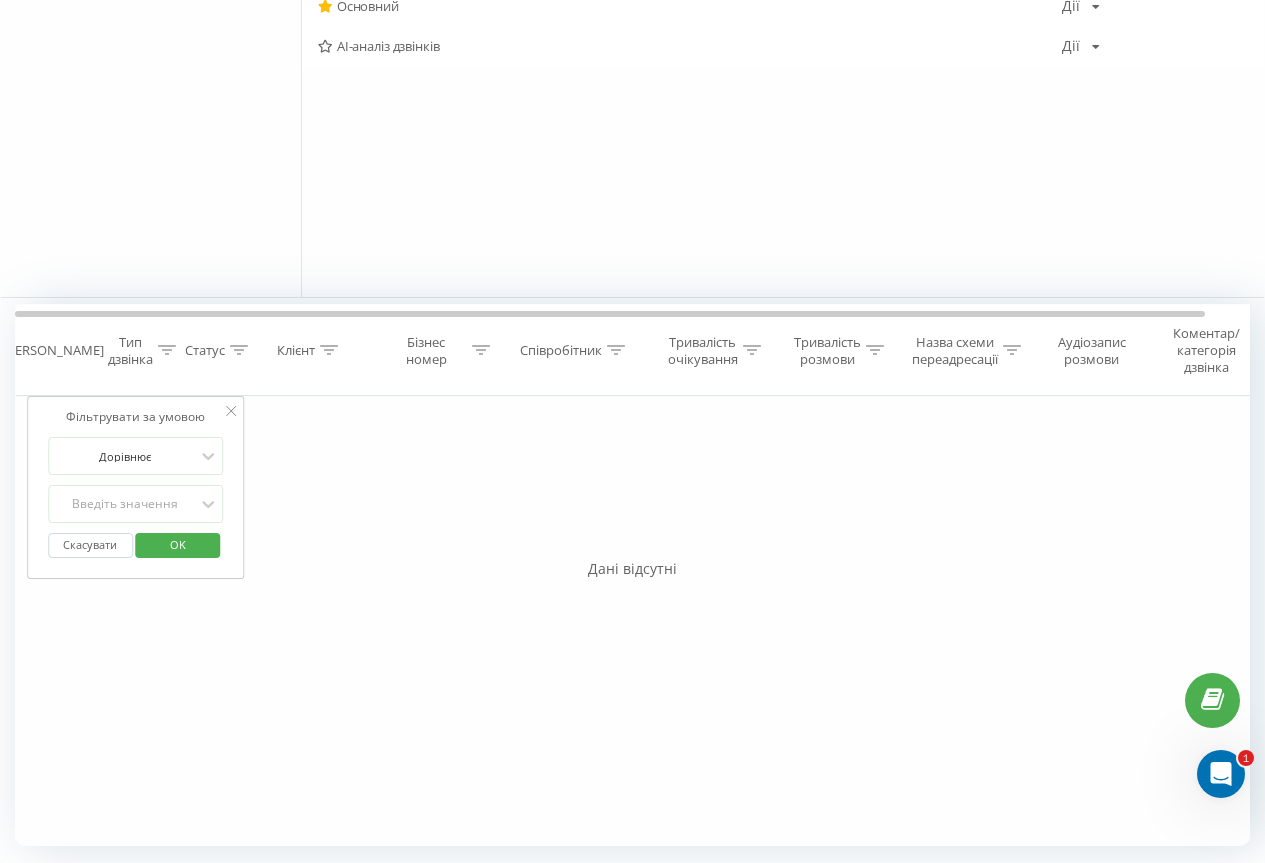 drag, startPoint x: 667, startPoint y: 573, endPoint x: 629, endPoint y: 531, distance: 56.63921 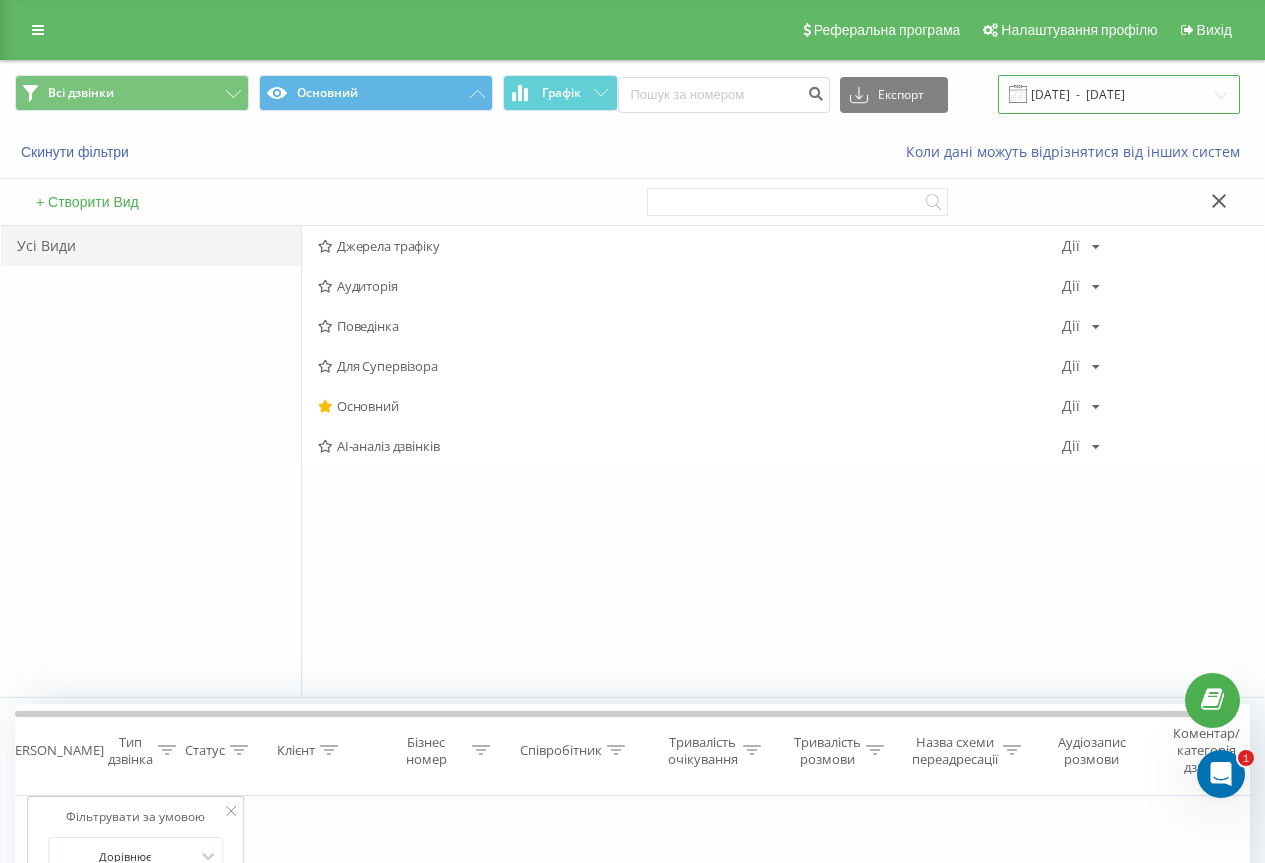 click on "14.07.2025  -  19.07.2025" at bounding box center [1119, 94] 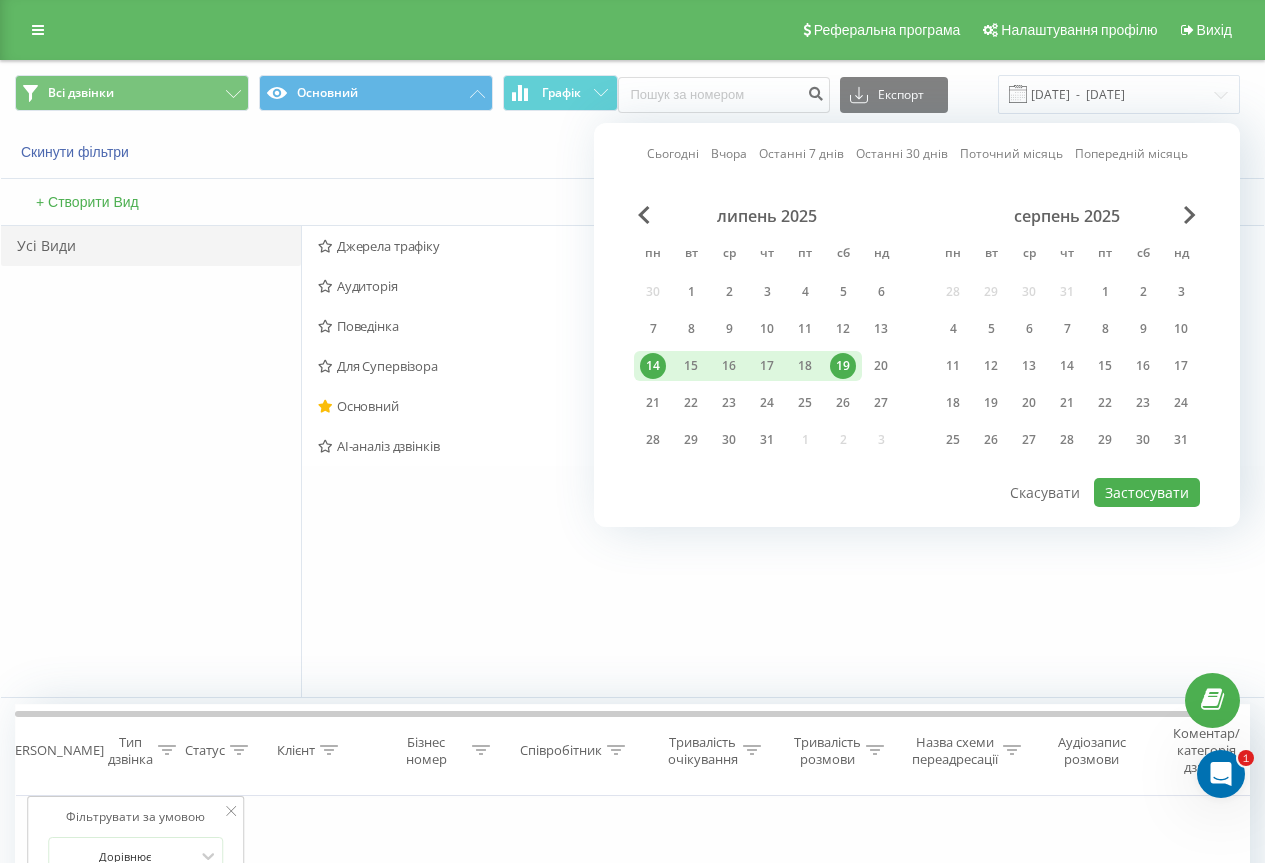 drag, startPoint x: 678, startPoint y: 649, endPoint x: 772, endPoint y: 49, distance: 607.3187 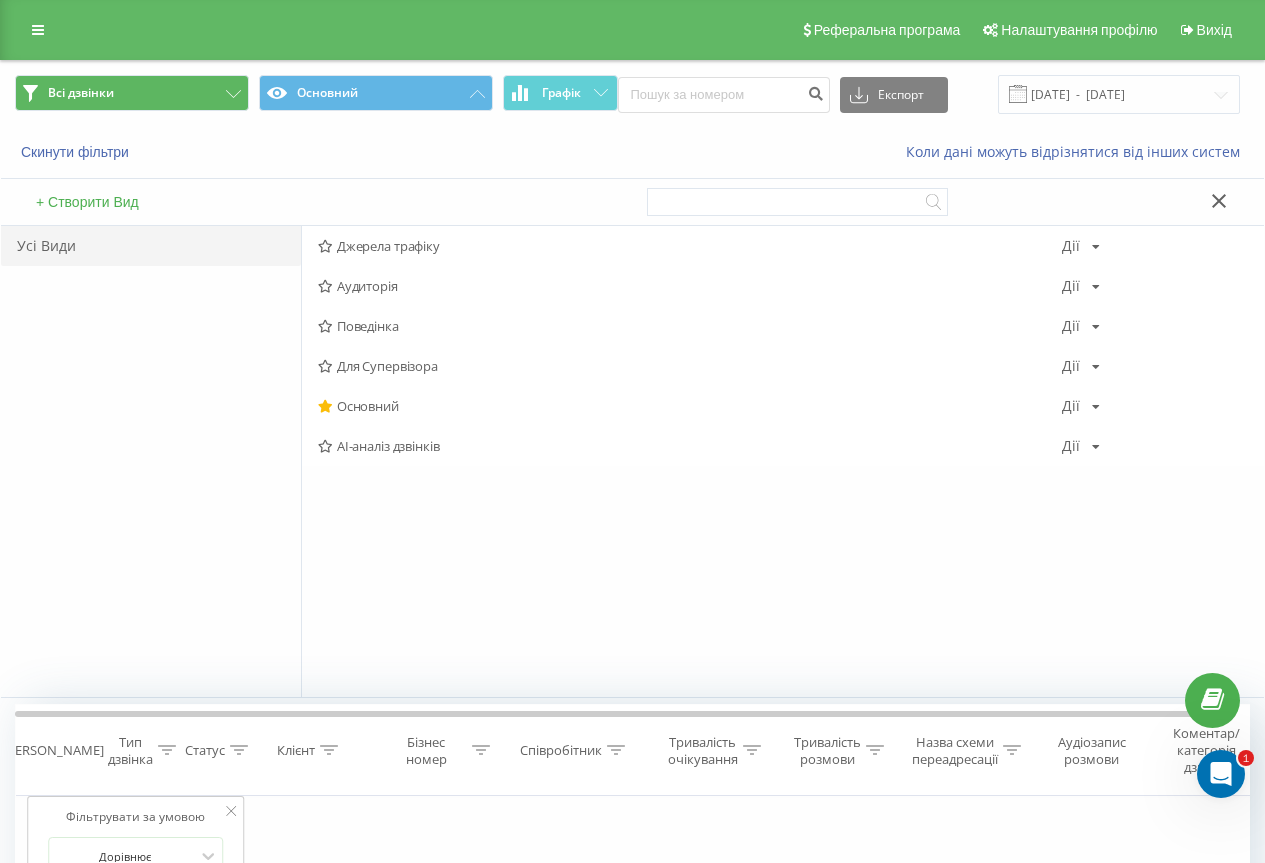 drag, startPoint x: 152, startPoint y: 425, endPoint x: 95, endPoint y: 85, distance: 344.74484 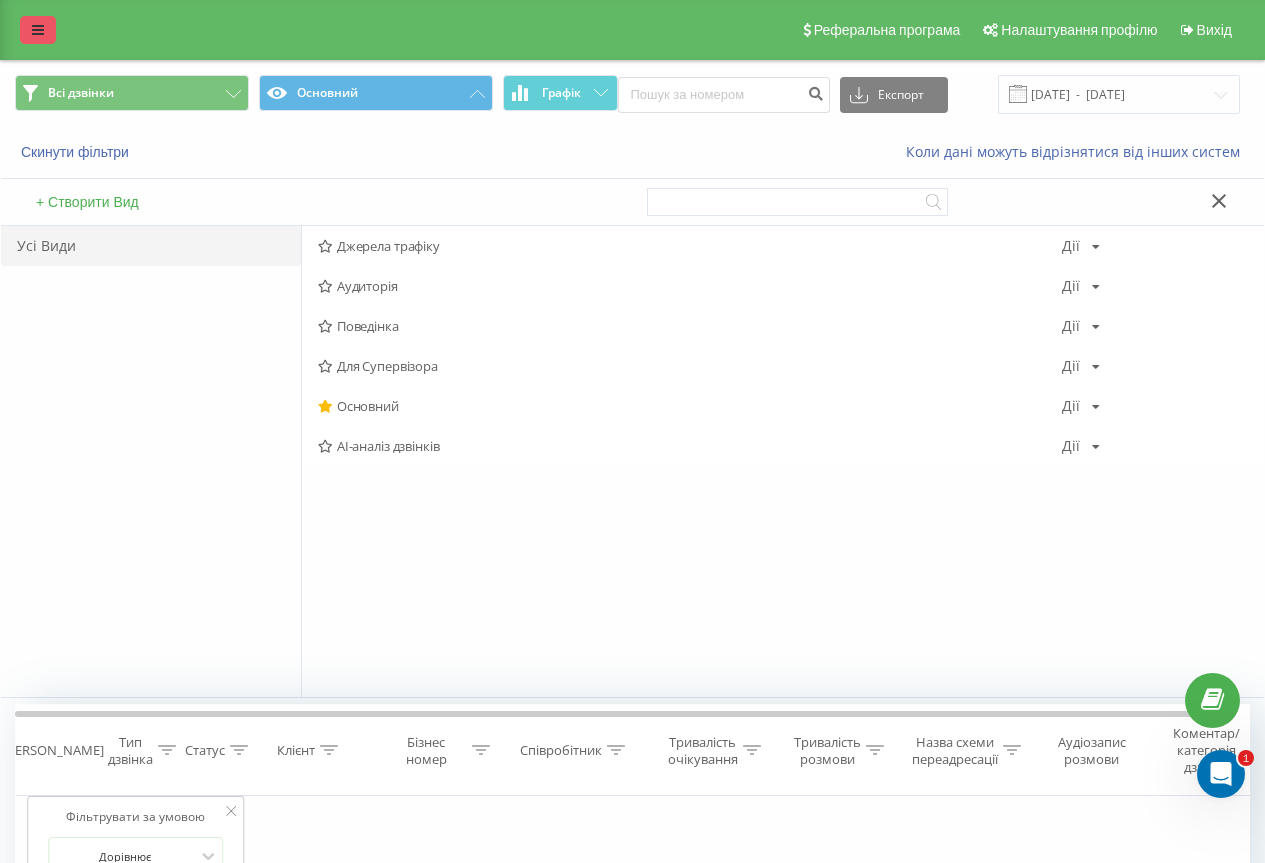 click at bounding box center (38, 30) 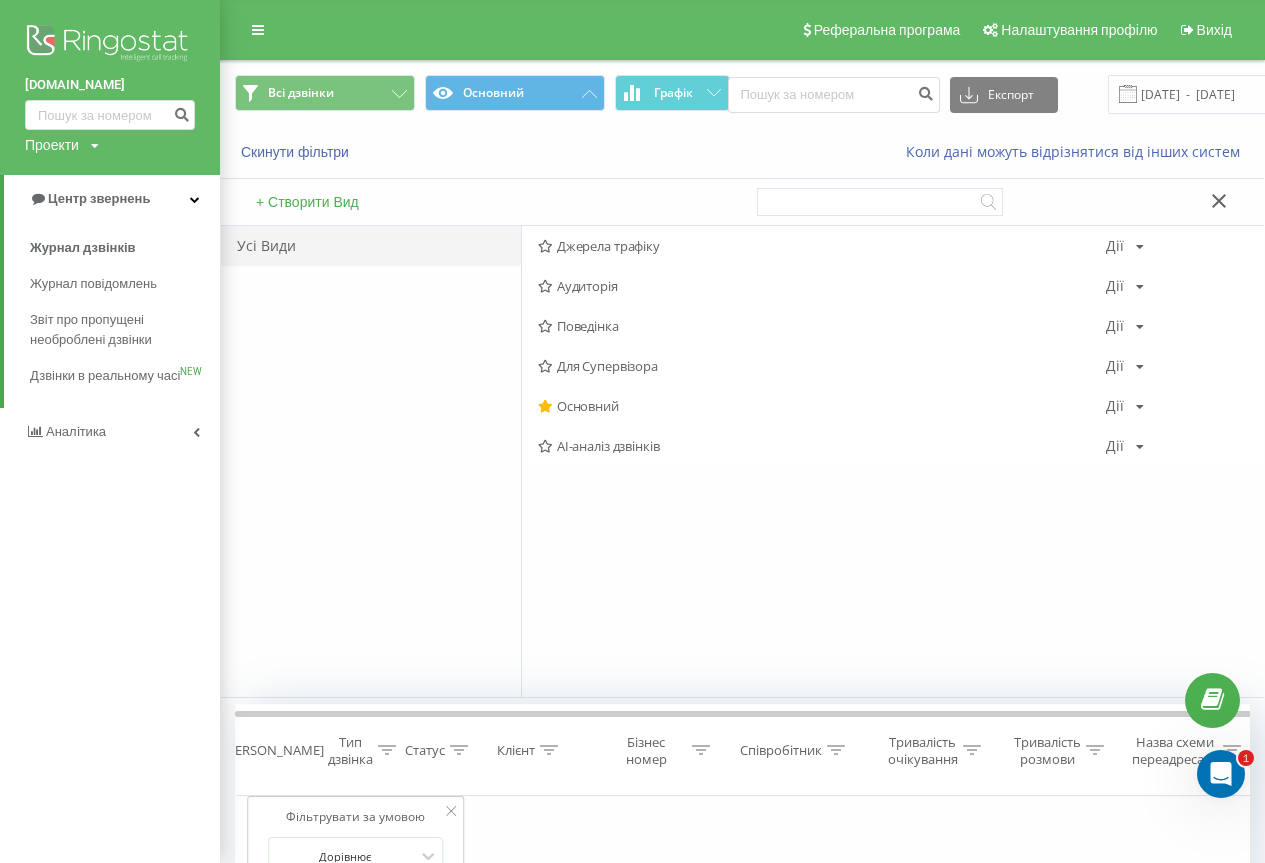 click on "Усі Види" at bounding box center (371, 461) 